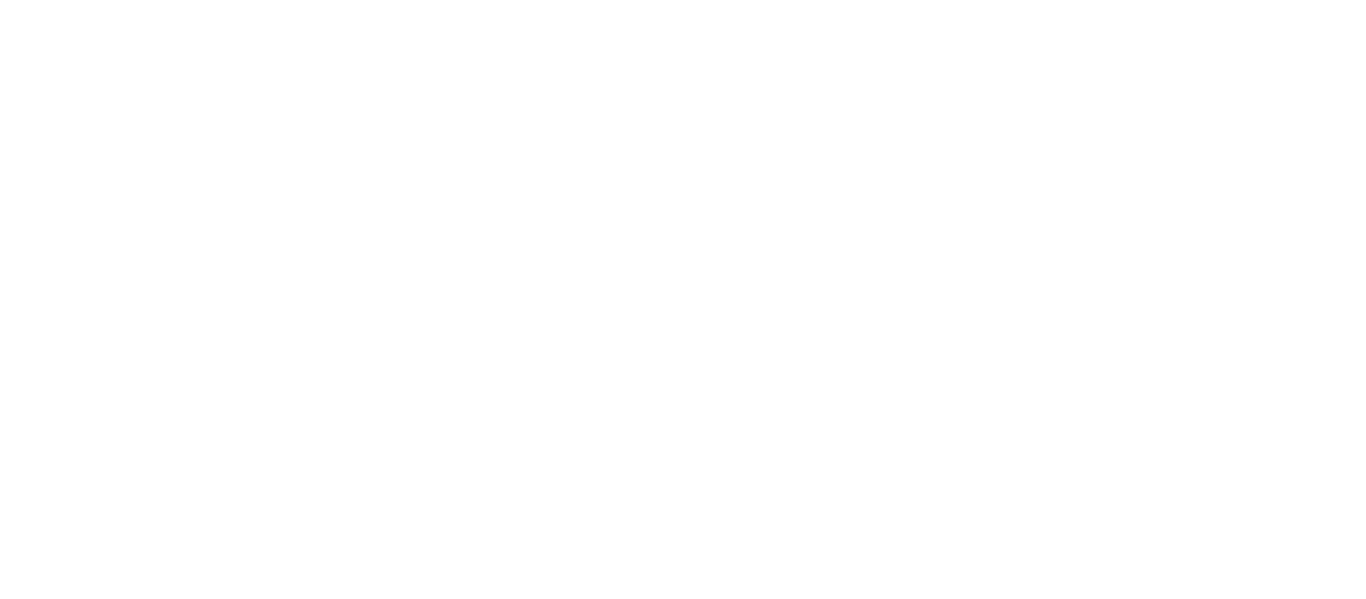 scroll, scrollTop: 0, scrollLeft: 0, axis: both 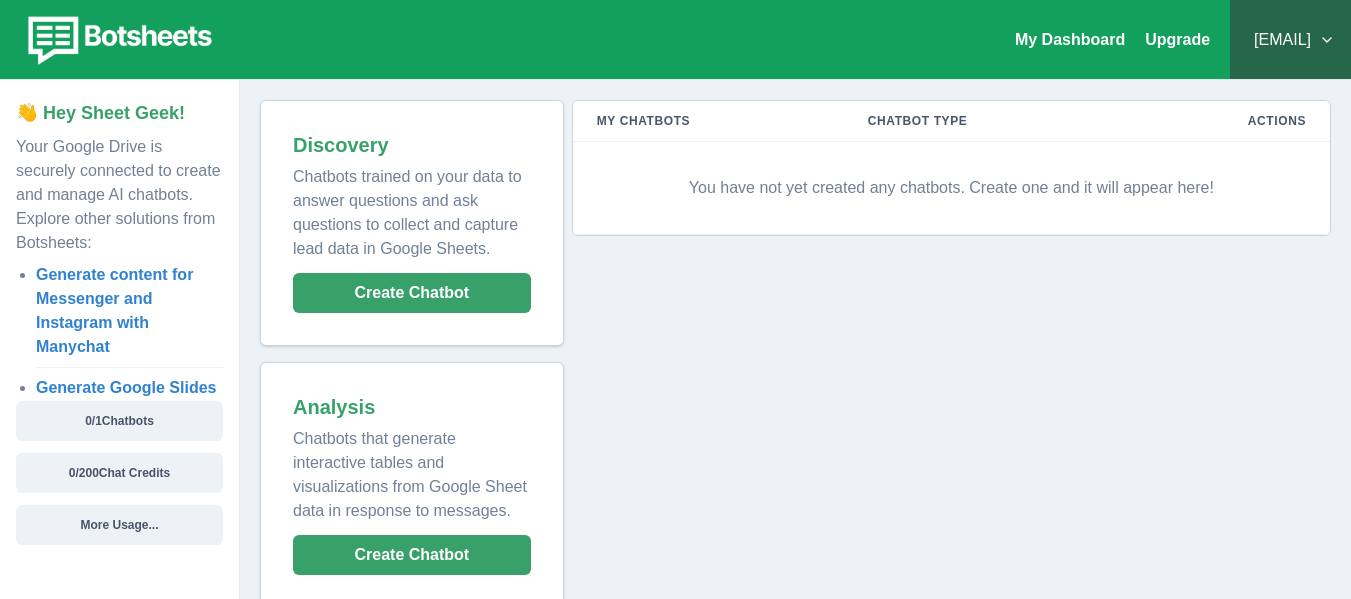 click on "You have not yet created any chatbots. Create one and it will appear here!" at bounding box center [951, 188] 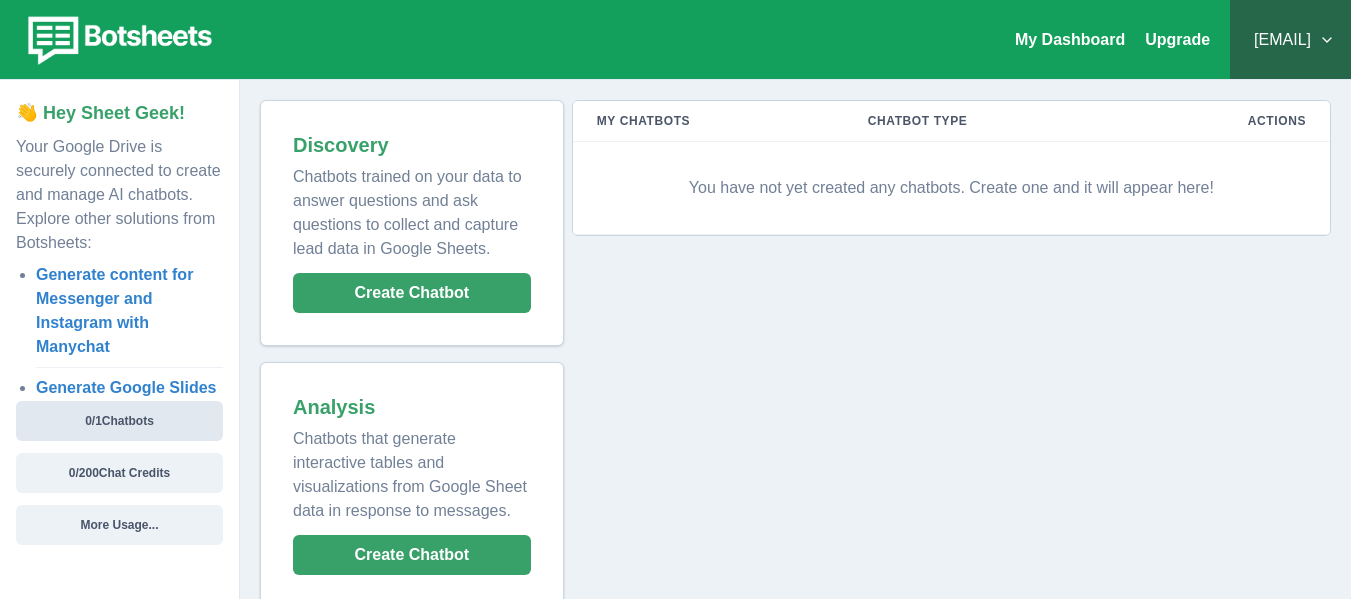 click on "0 / 1  Chatbots" at bounding box center [119, 421] 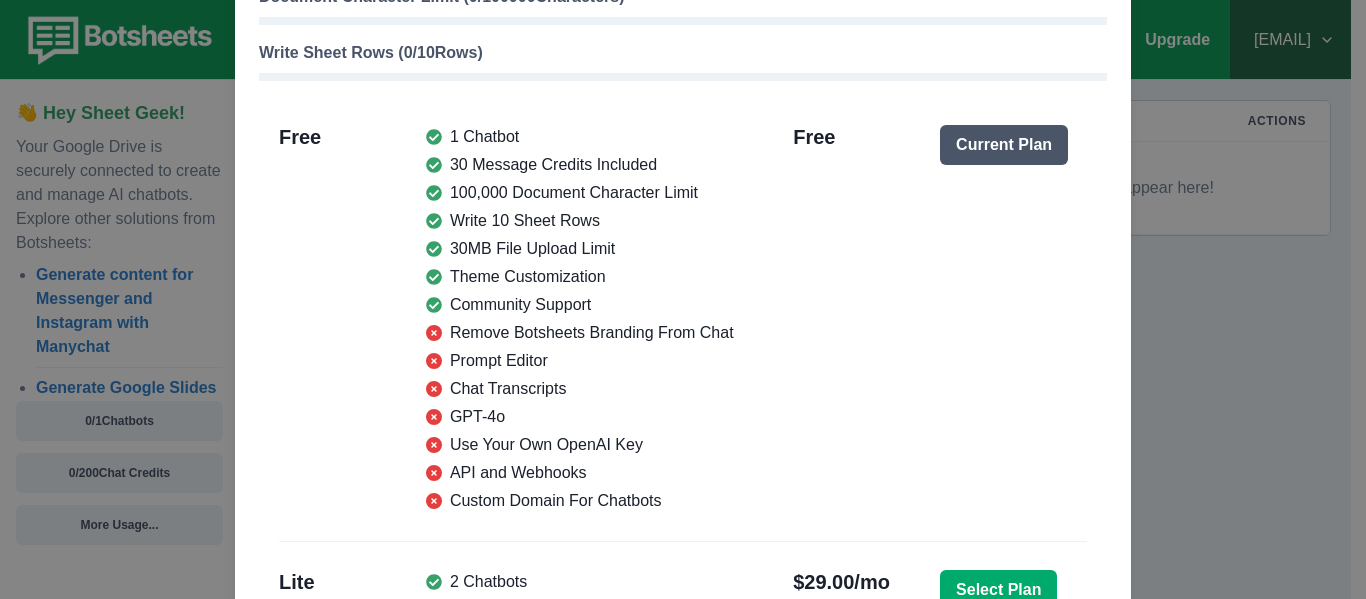 scroll, scrollTop: 257, scrollLeft: 0, axis: vertical 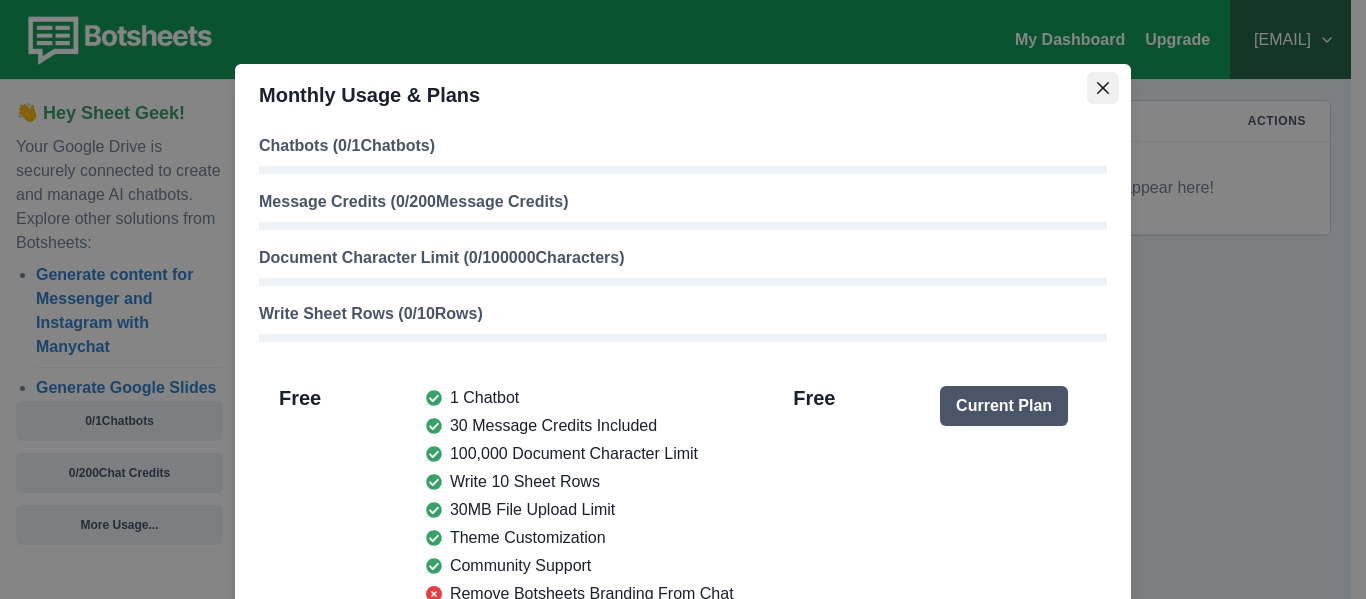 click at bounding box center (1103, 88) 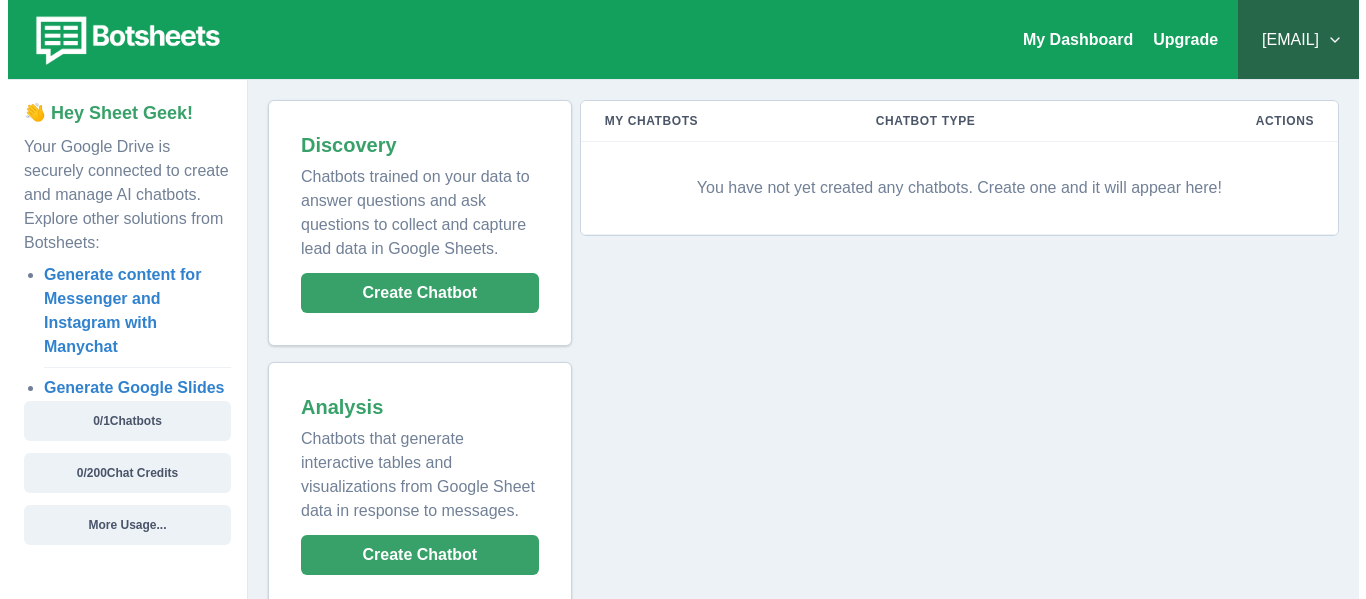 scroll, scrollTop: 29, scrollLeft: 0, axis: vertical 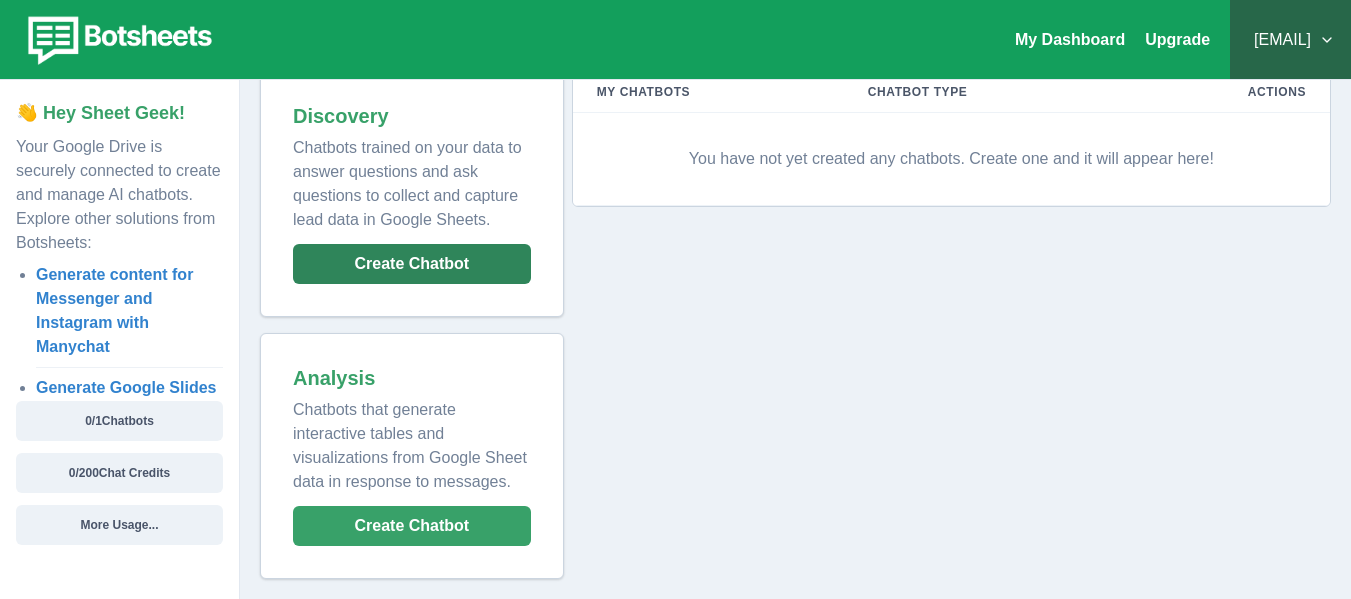 click on "Create Chatbot" at bounding box center (412, 264) 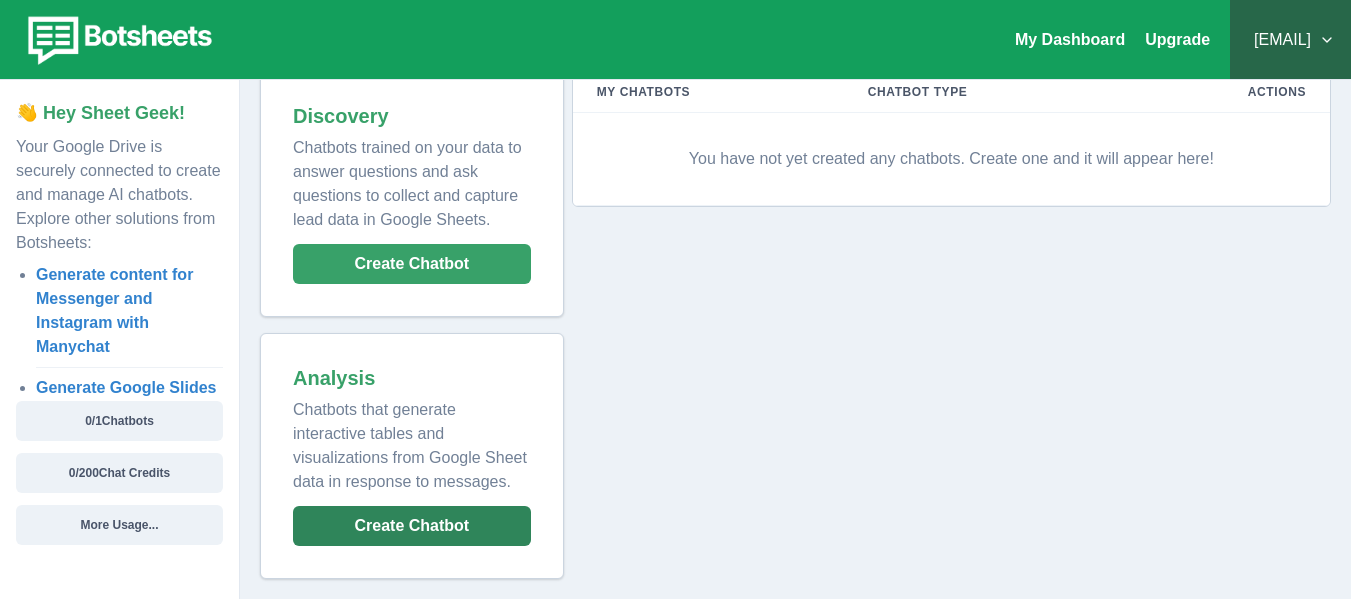 click on "Create Chatbot" at bounding box center [412, 526] 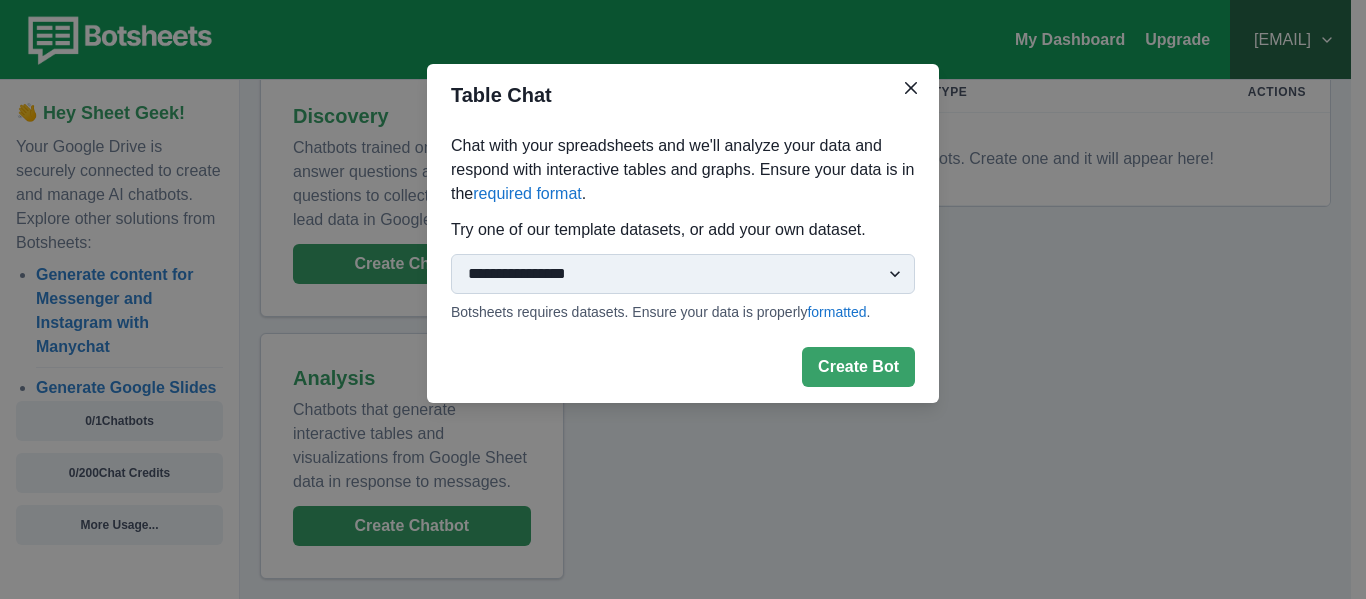 click on "**********" at bounding box center (683, 274) 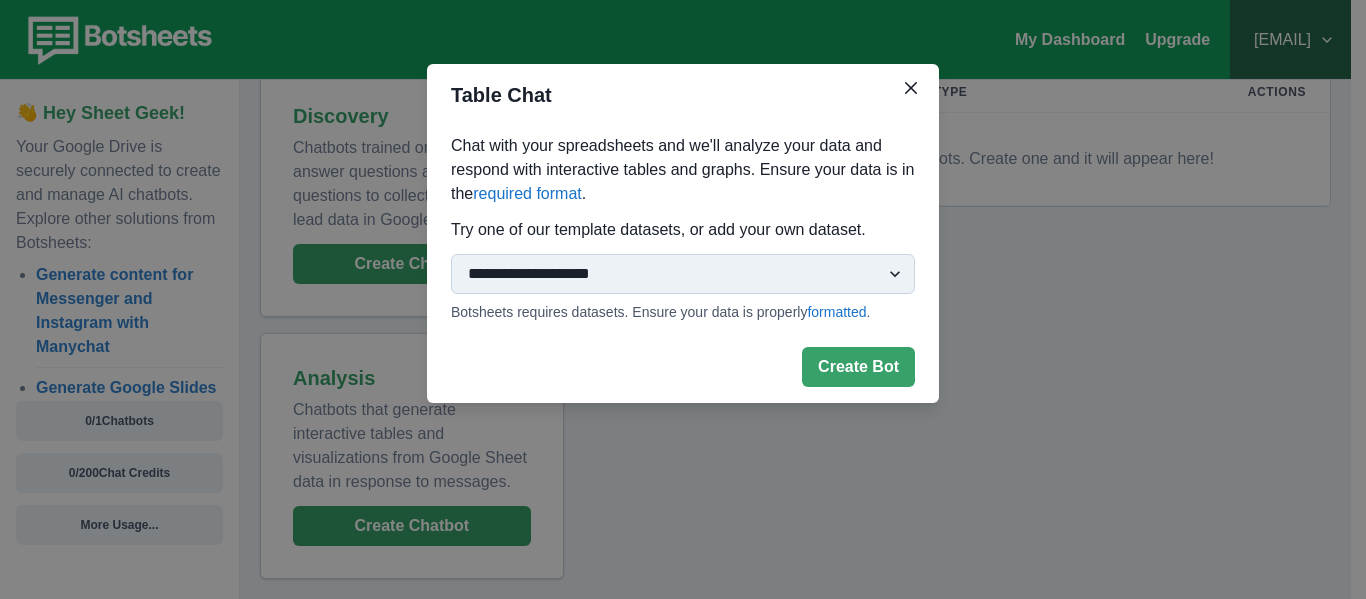 click on "**********" at bounding box center (683, 274) 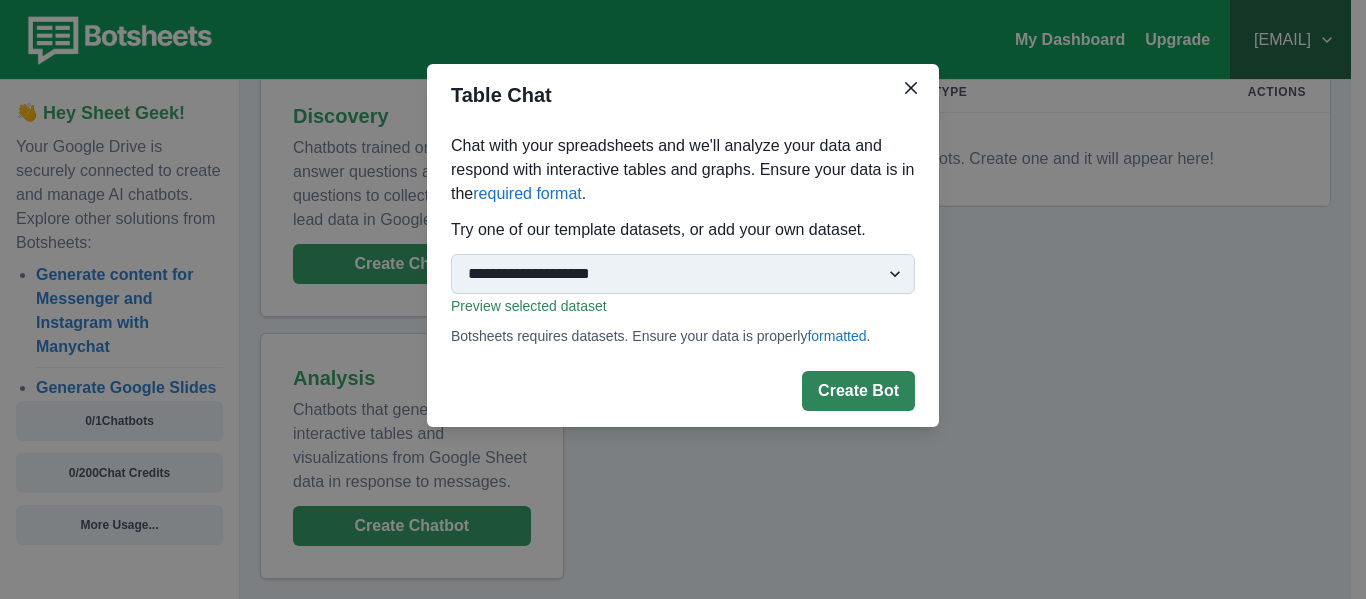 click on "Create Bot" at bounding box center (858, 391) 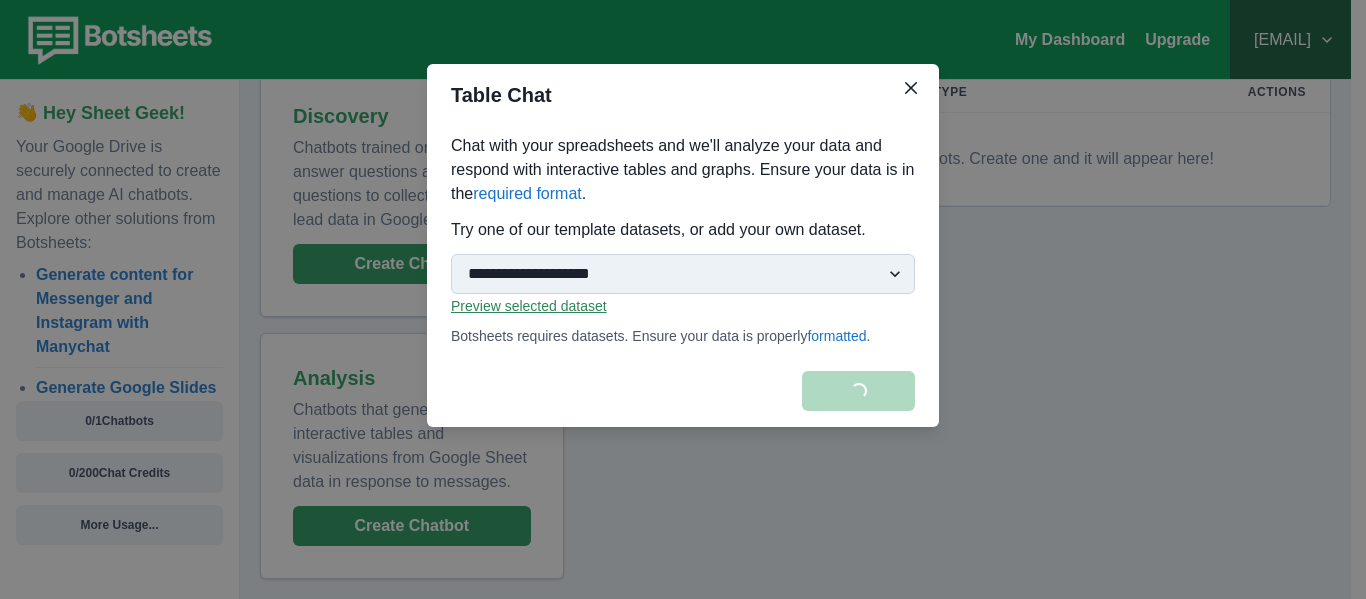 click on "Preview selected dataset" at bounding box center (529, 306) 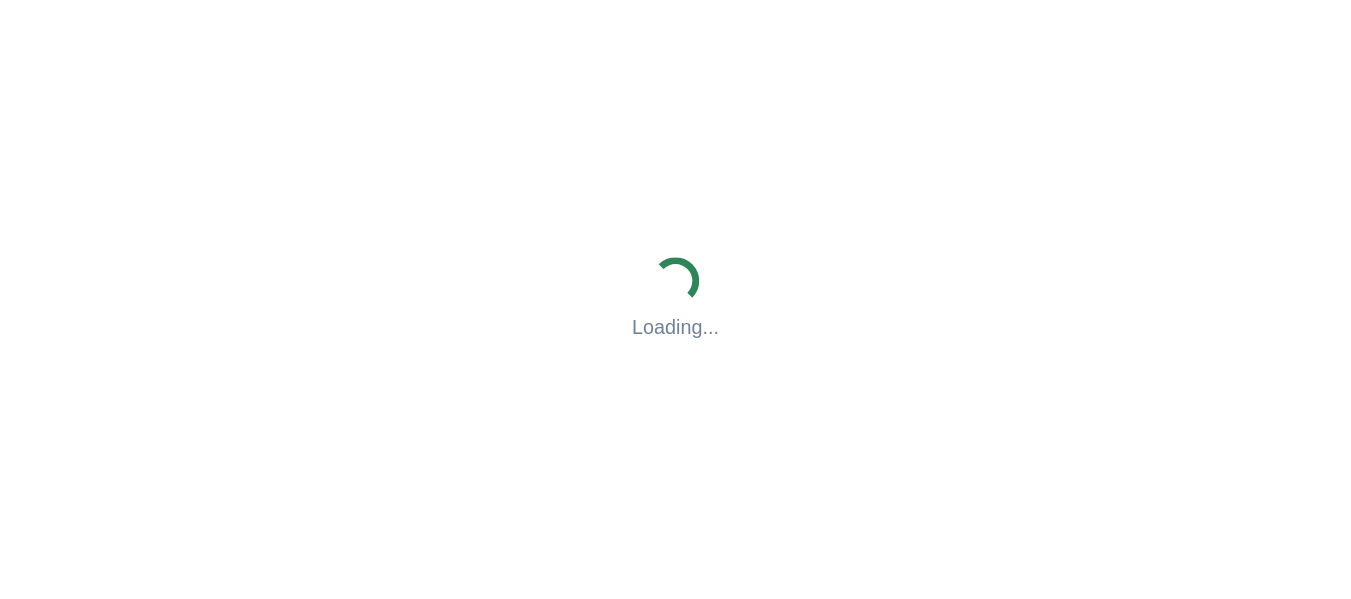 scroll, scrollTop: 0, scrollLeft: 0, axis: both 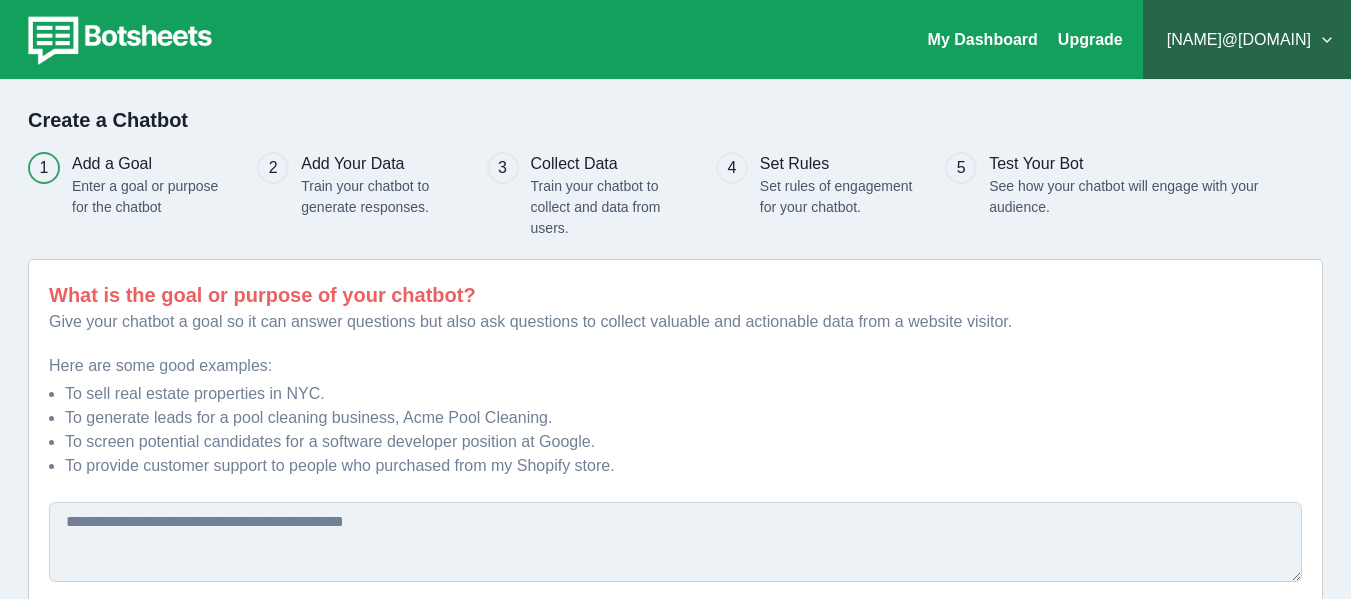 click on "What is the goal or purpose of your chatbot? Give your chatbot a goal so it can answer questions but also ask questions to collect valuable and actionable data from a website visitor. Here are some good examples: To sell real estate properties in [CITY]. To generate leads for a pool cleaning business, Acme Pool Cleaning. To screen potential candidates for a software developer position at Google. To provide customer support to people who purchased from my Shopify store. Building bots with Manychat ? Add the Botsheets Action." at bounding box center [675, 461] 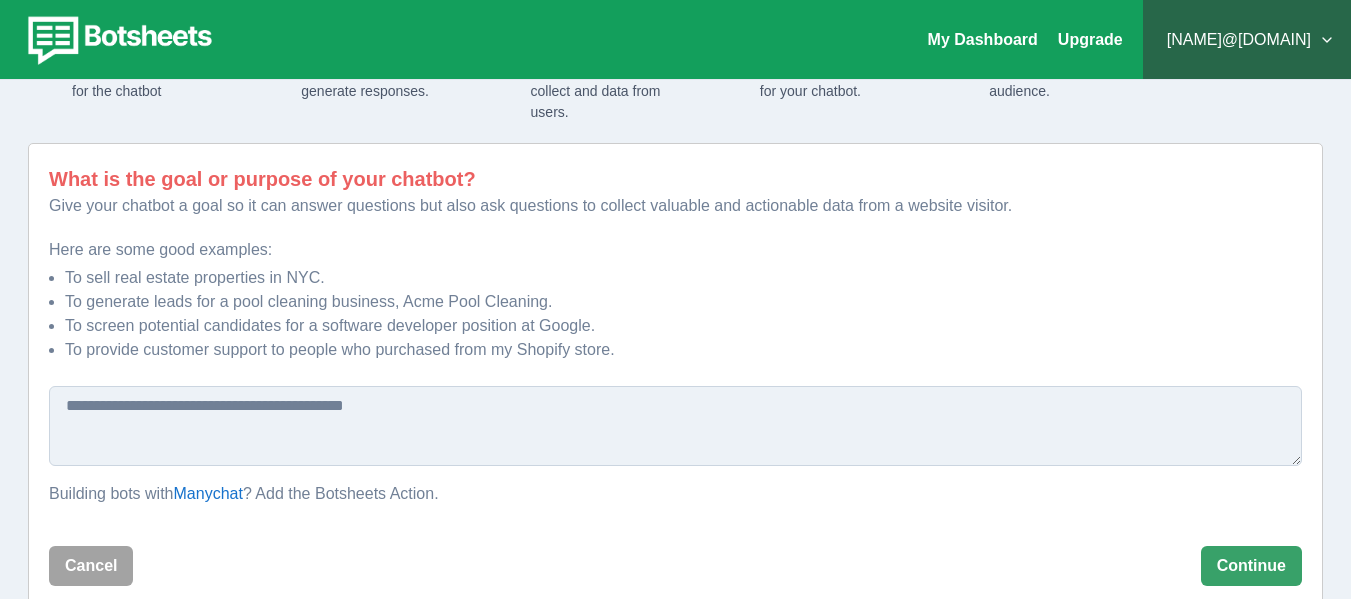 scroll, scrollTop: 152, scrollLeft: 0, axis: vertical 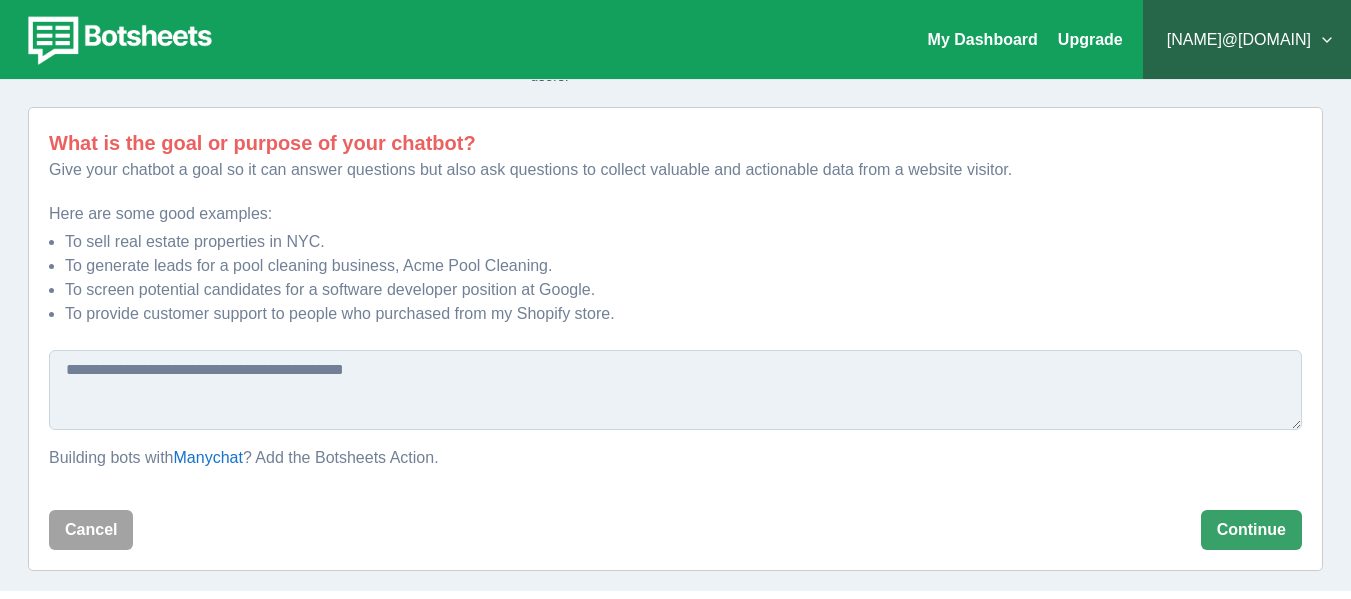 click at bounding box center (675, 390) 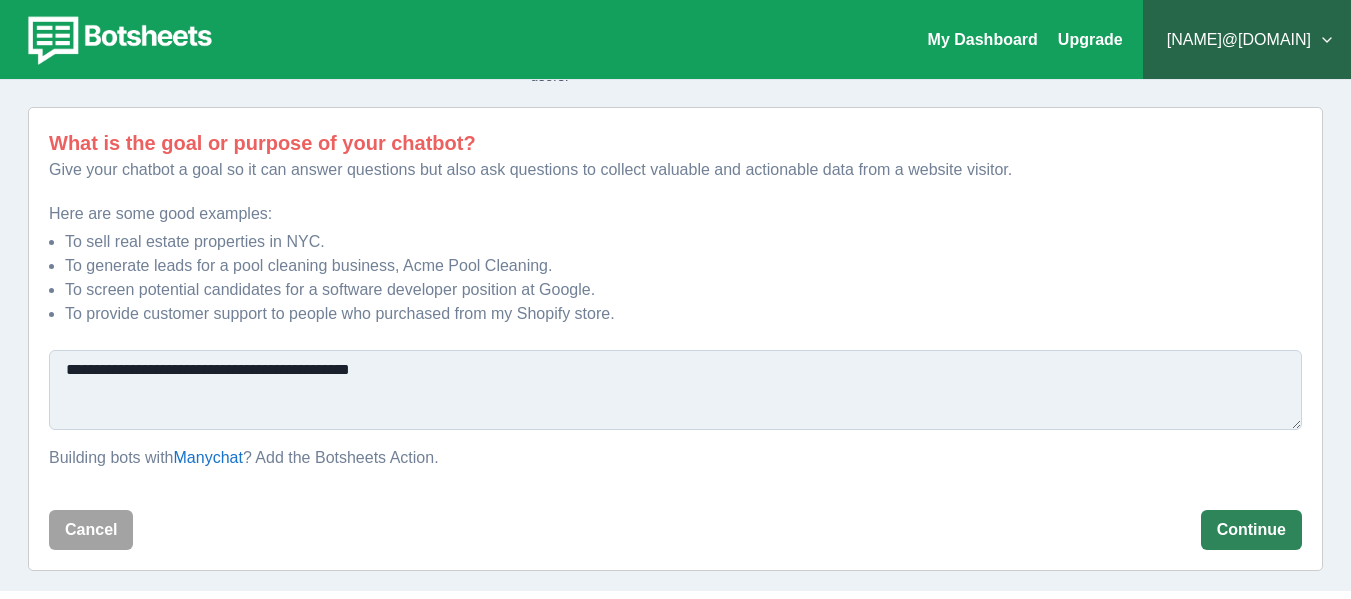 type on "**********" 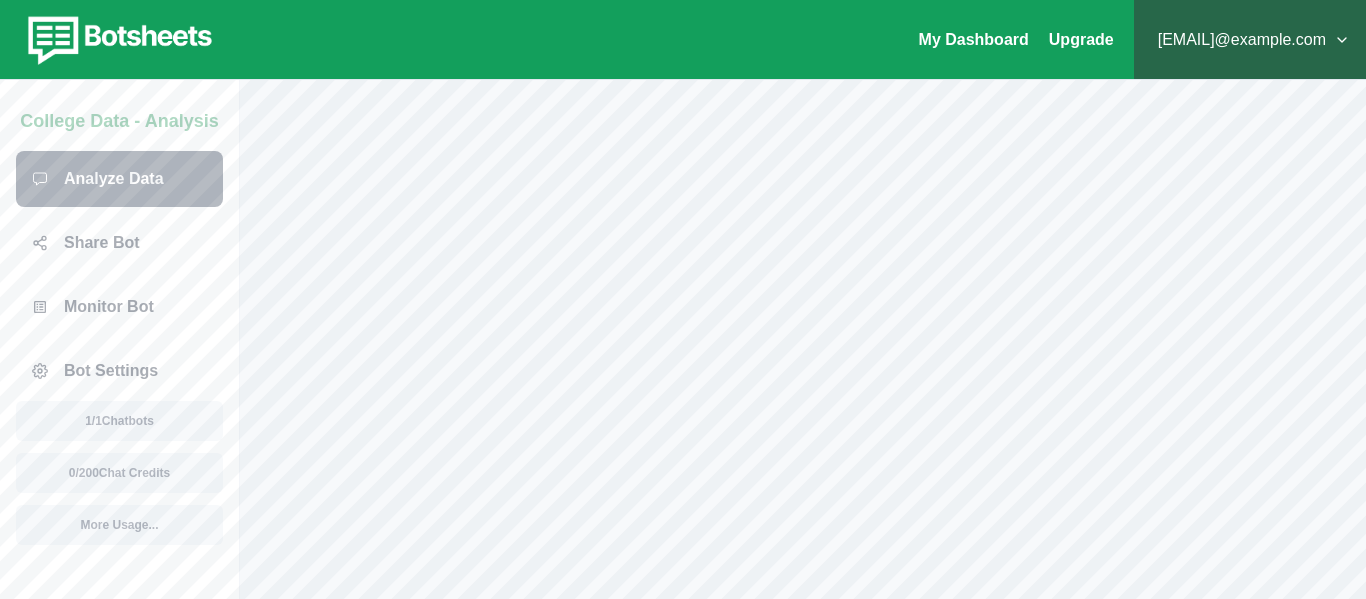 scroll, scrollTop: 0, scrollLeft: 0, axis: both 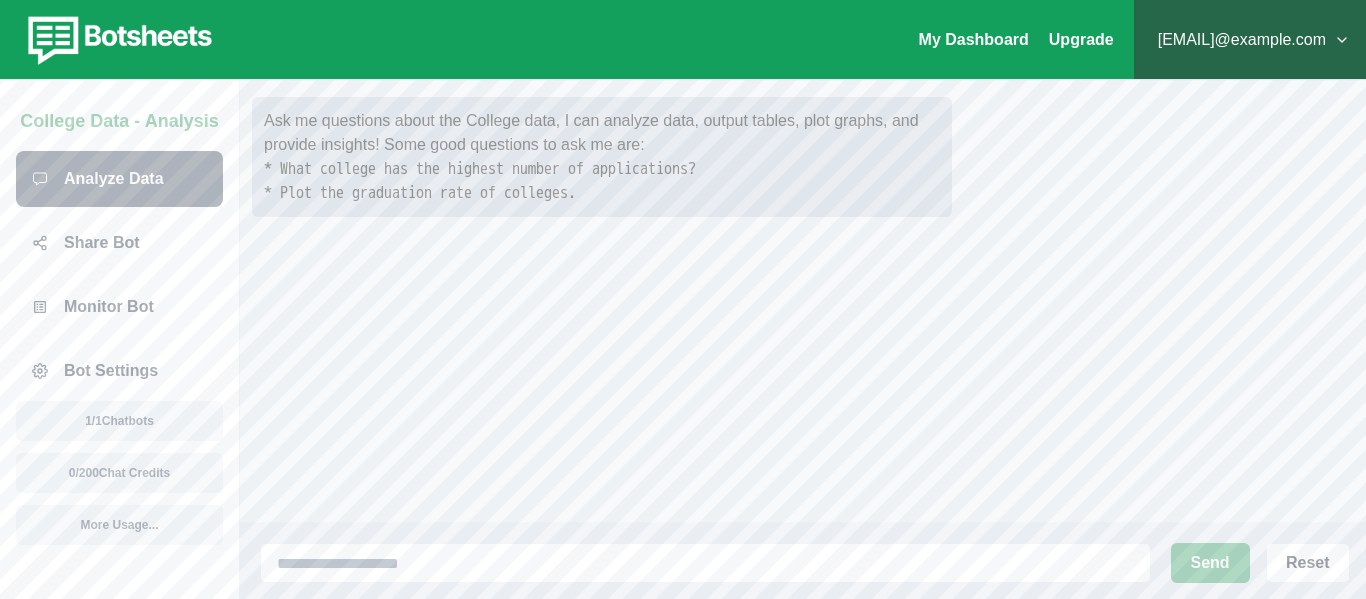 click at bounding box center [117, 40] 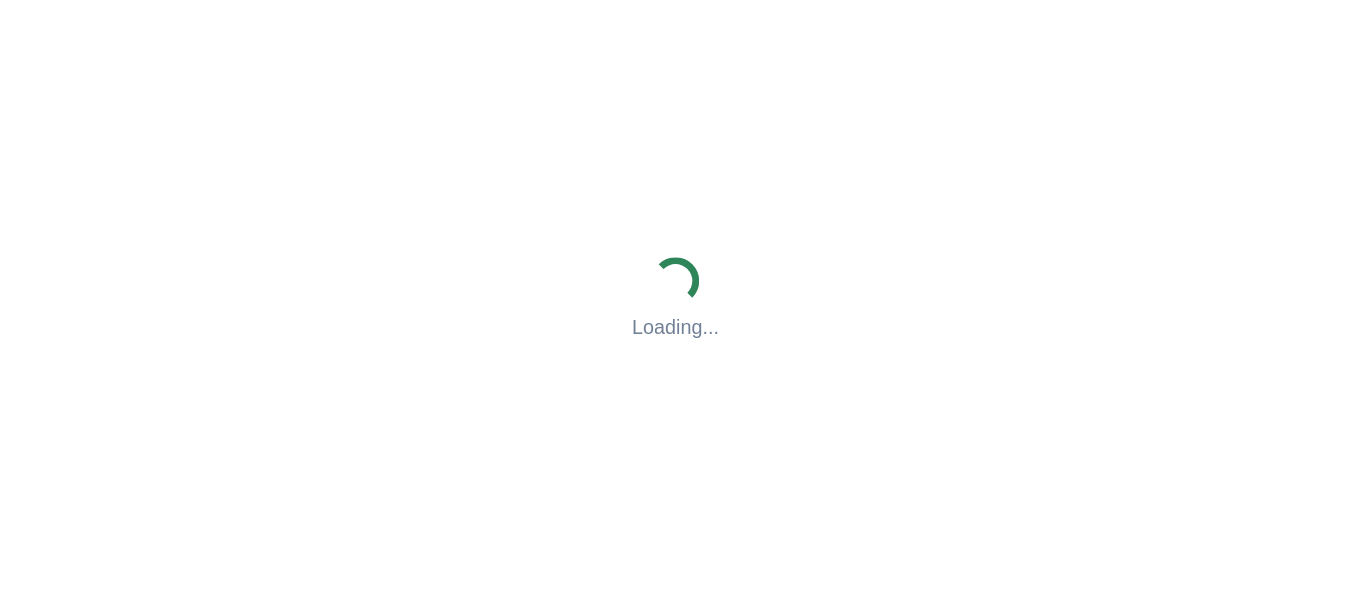 scroll, scrollTop: 0, scrollLeft: 0, axis: both 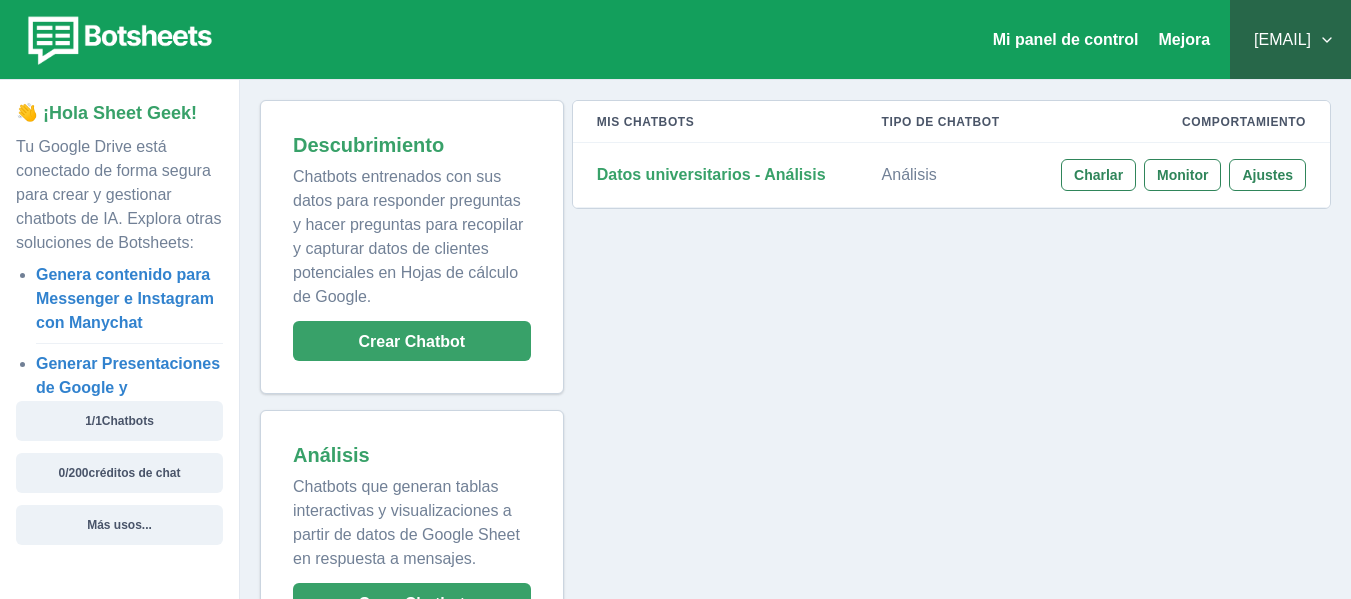 click on "Mis chatbots Tipo de chatbot Comportamiento Datos universitarios - Análisis Análisis Charlar Monitor Ajustes" at bounding box center (947, 378) 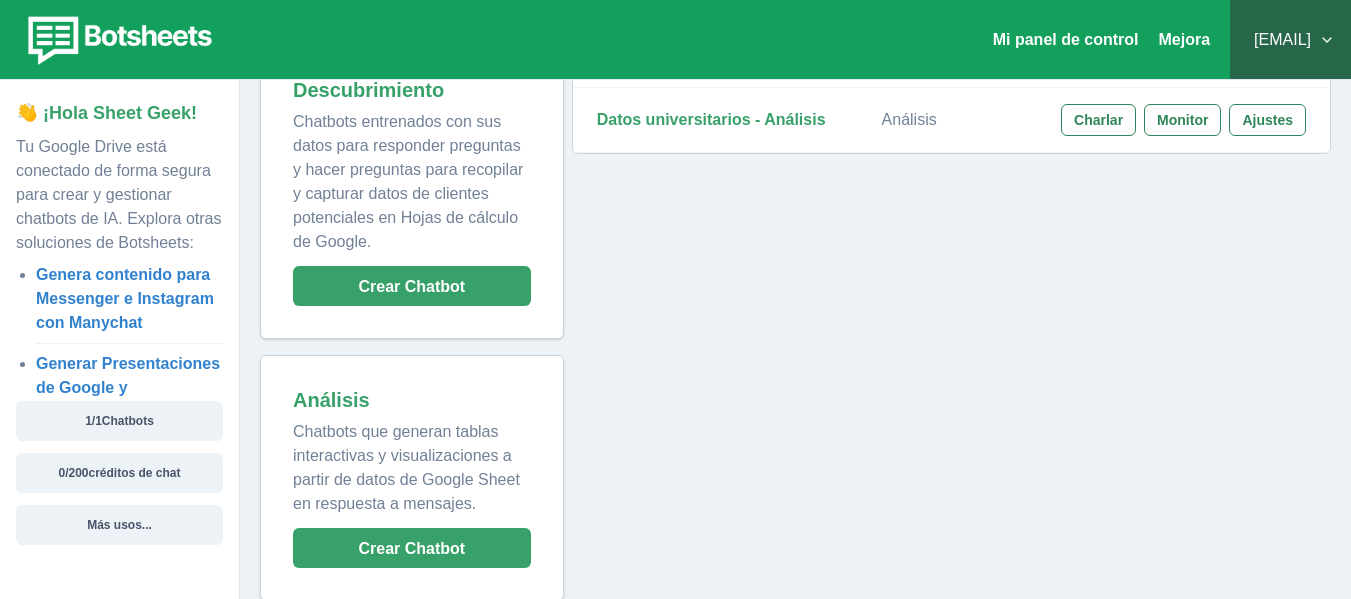 scroll, scrollTop: 77, scrollLeft: 0, axis: vertical 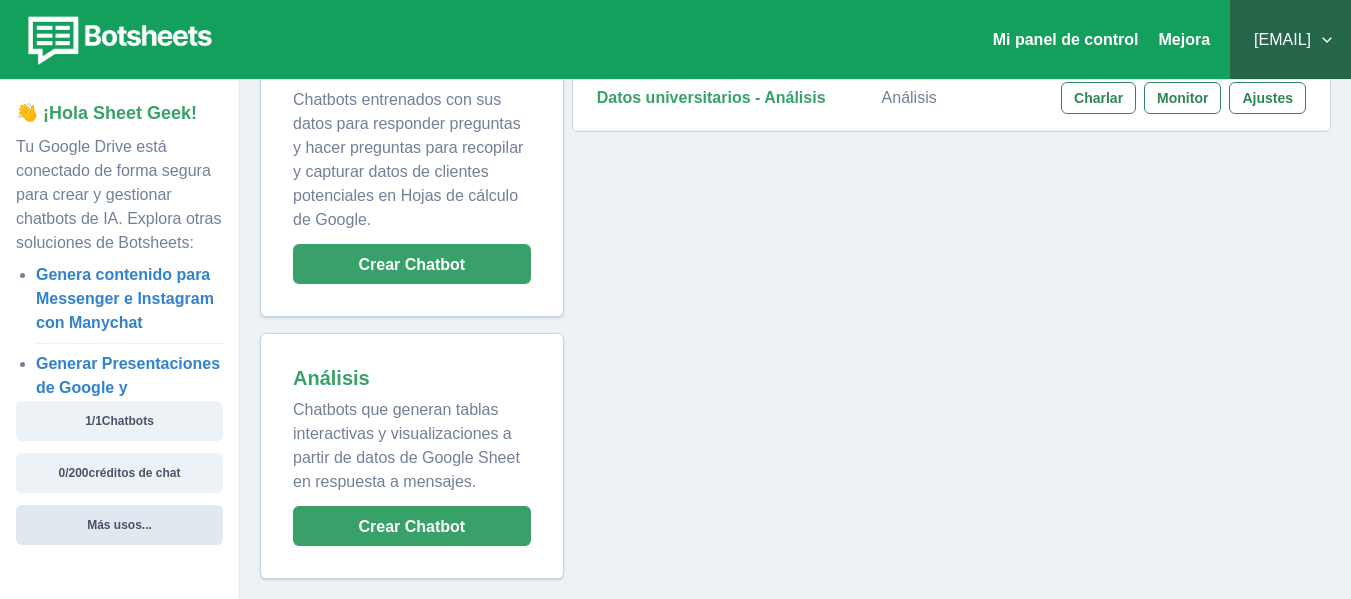 click on "Más usos..." at bounding box center [119, 525] 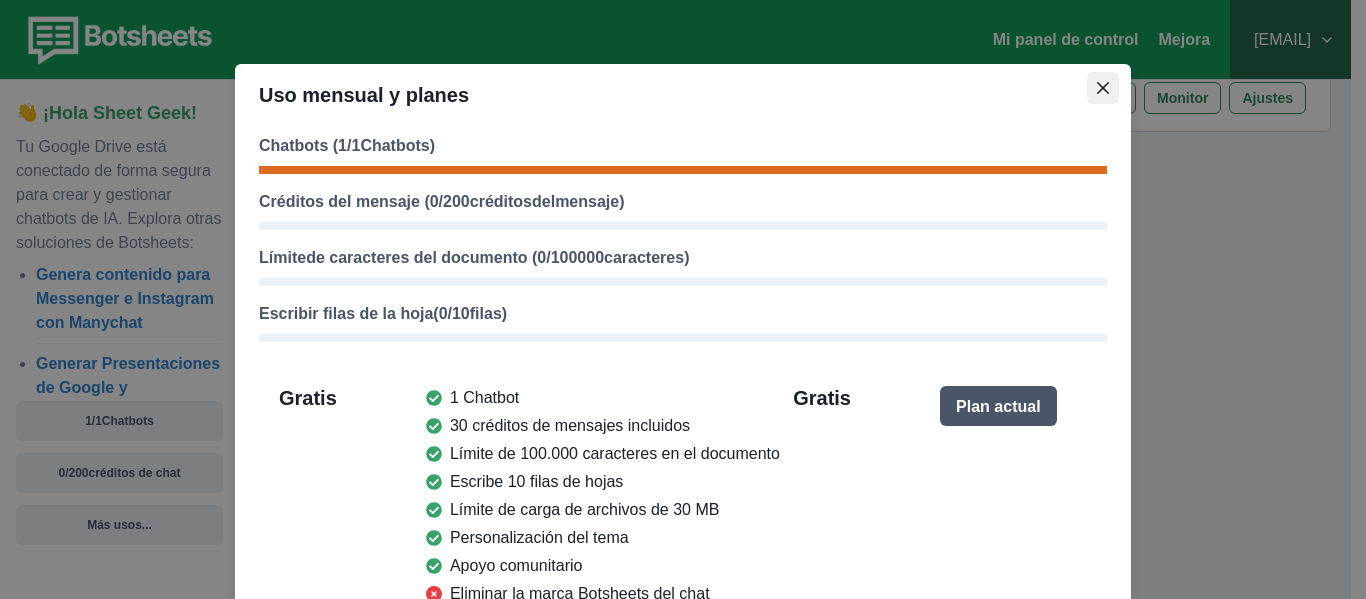 click 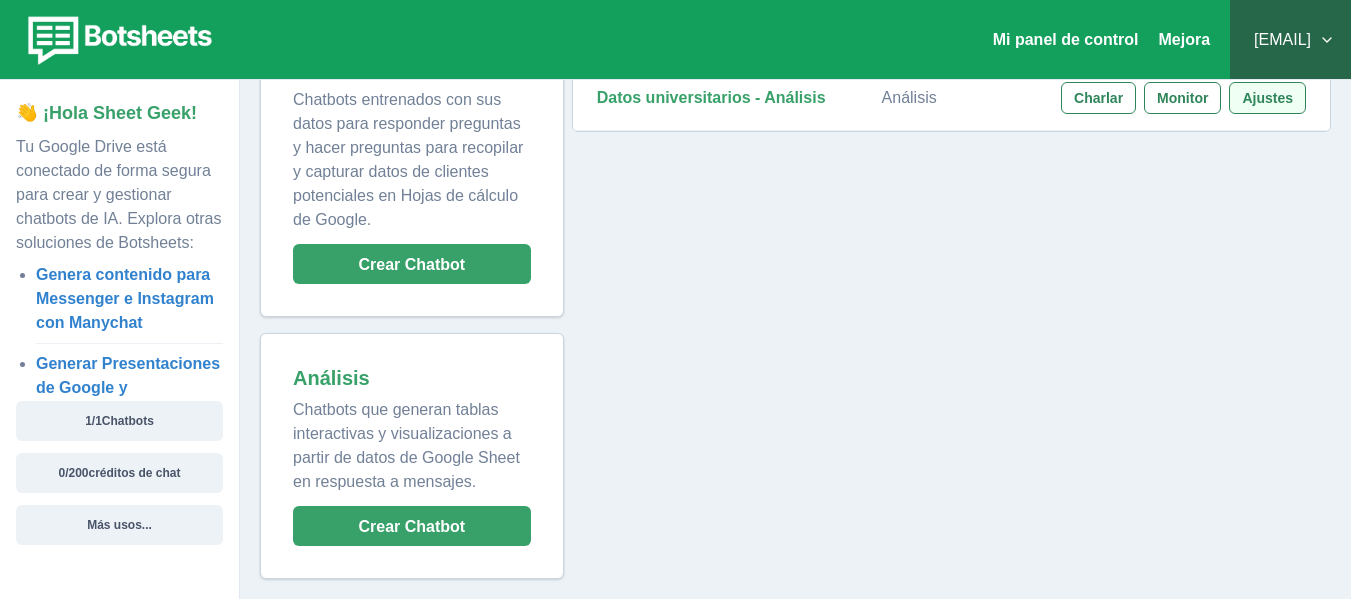click on "Ajustes" at bounding box center (1267, 98) 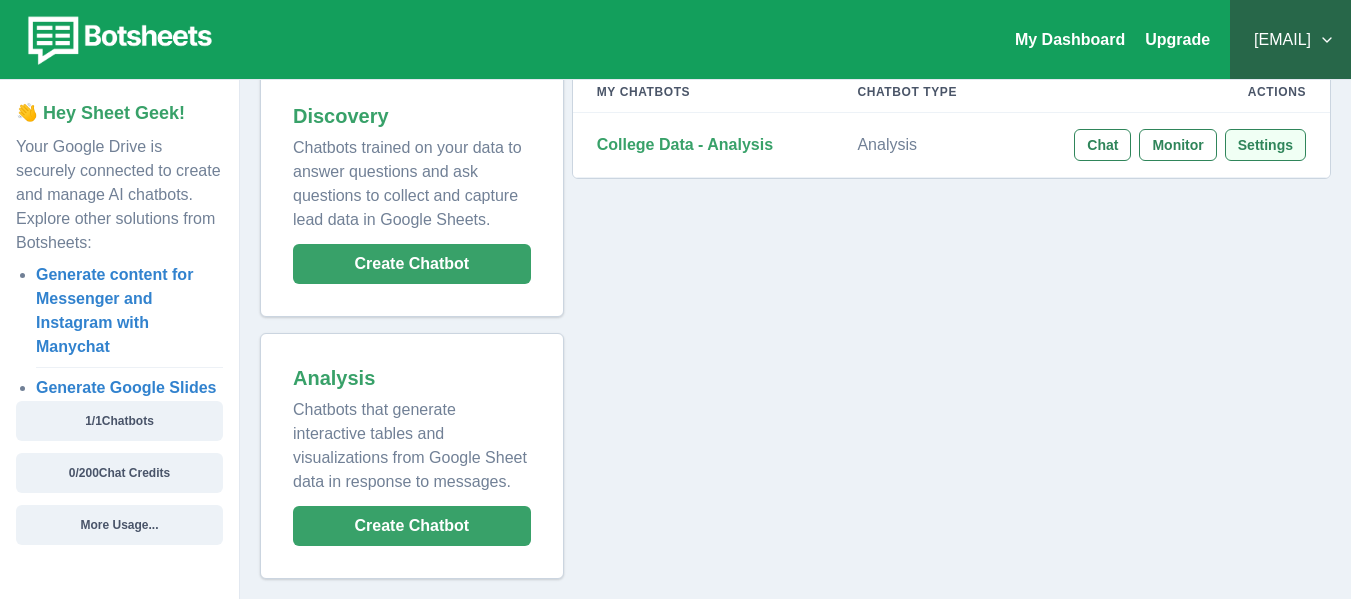 scroll, scrollTop: 77, scrollLeft: 0, axis: vertical 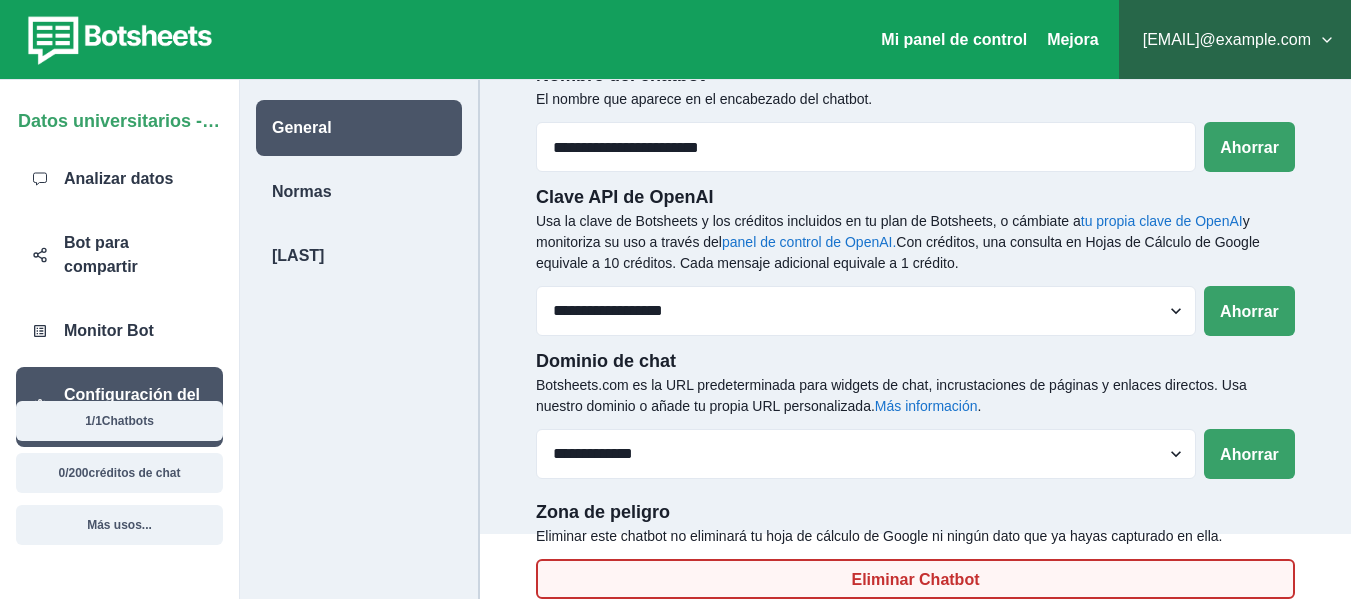 click on "Eliminar Chatbot" at bounding box center [915, 579] 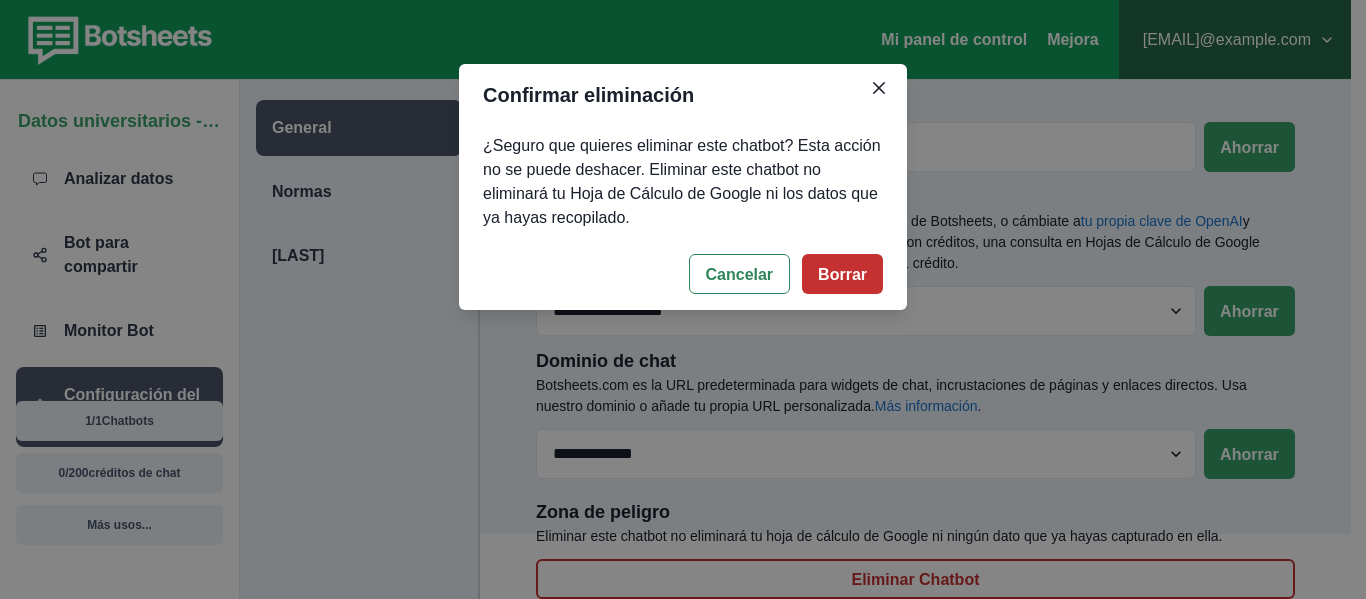 click on "Borrar" at bounding box center [842, 274] 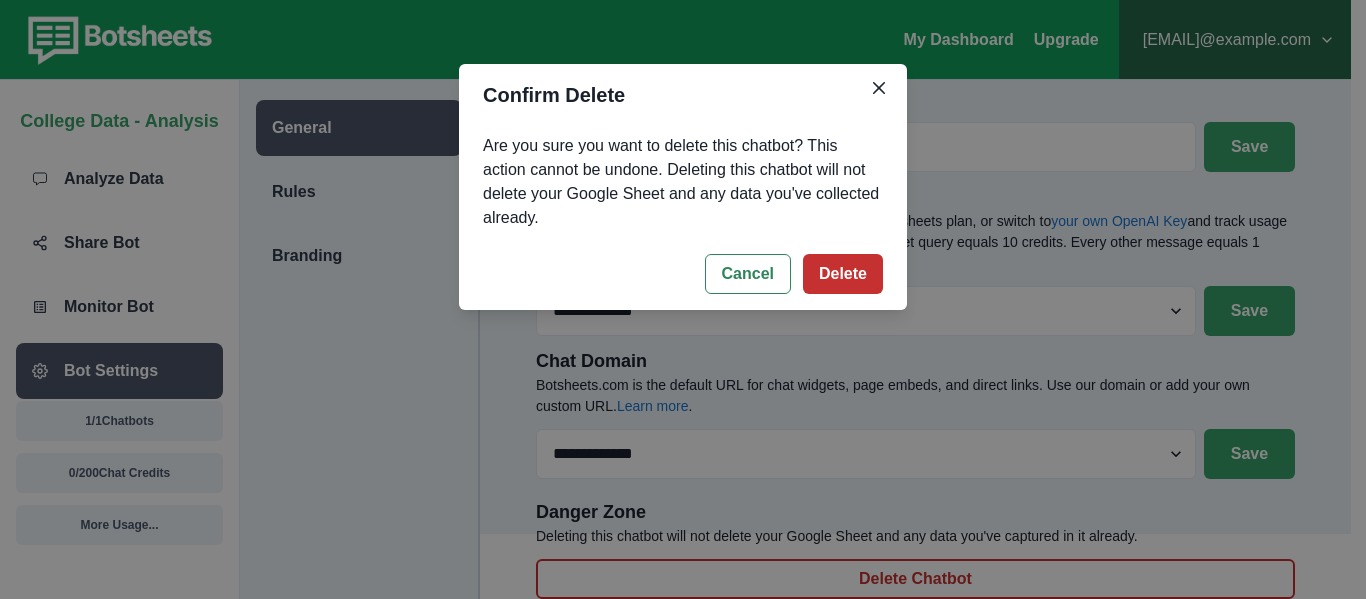 scroll, scrollTop: 124, scrollLeft: 0, axis: vertical 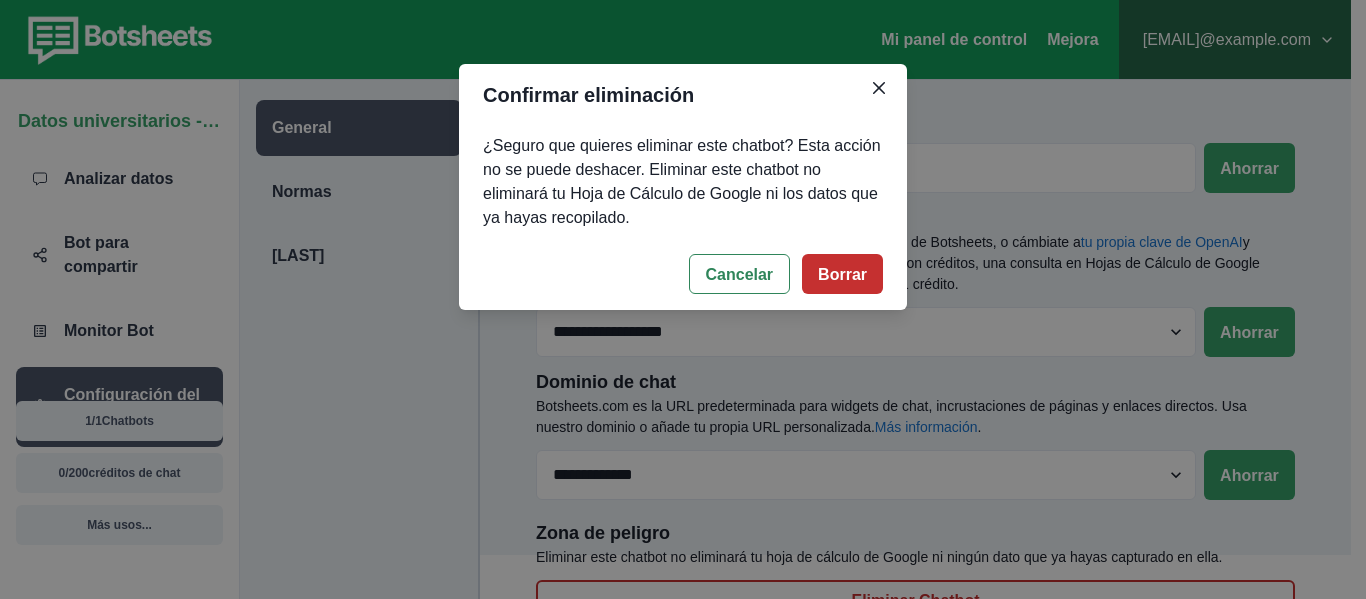 click on "Borrar" at bounding box center (842, 274) 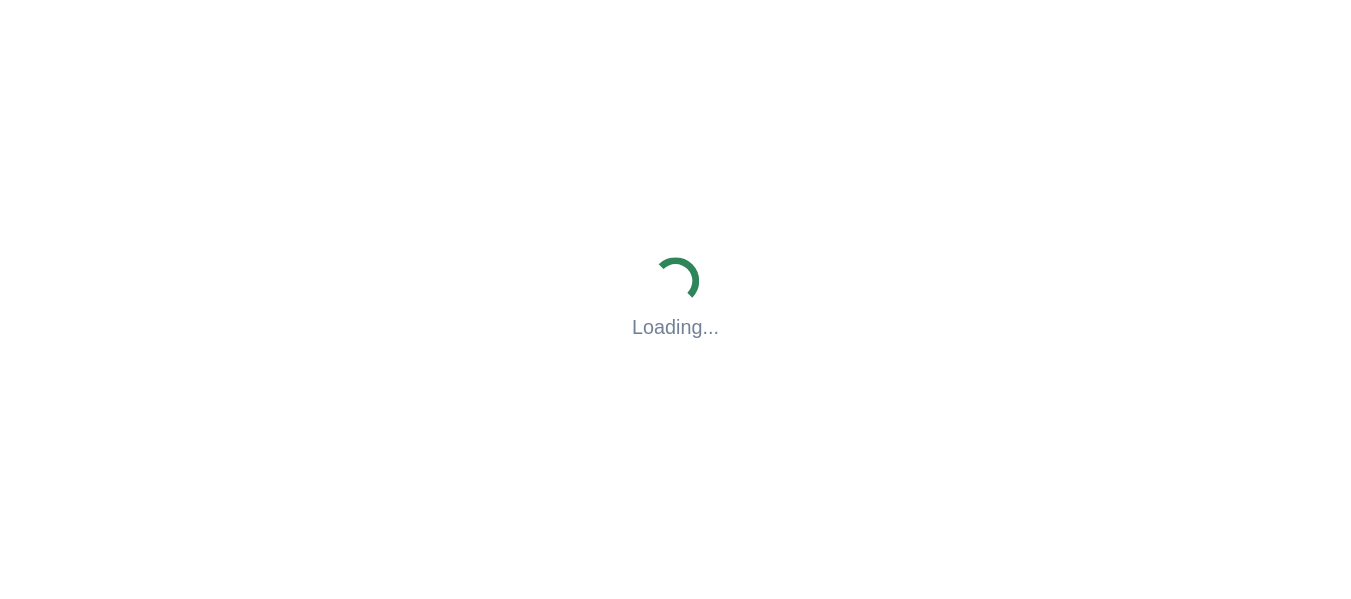 scroll, scrollTop: 0, scrollLeft: 0, axis: both 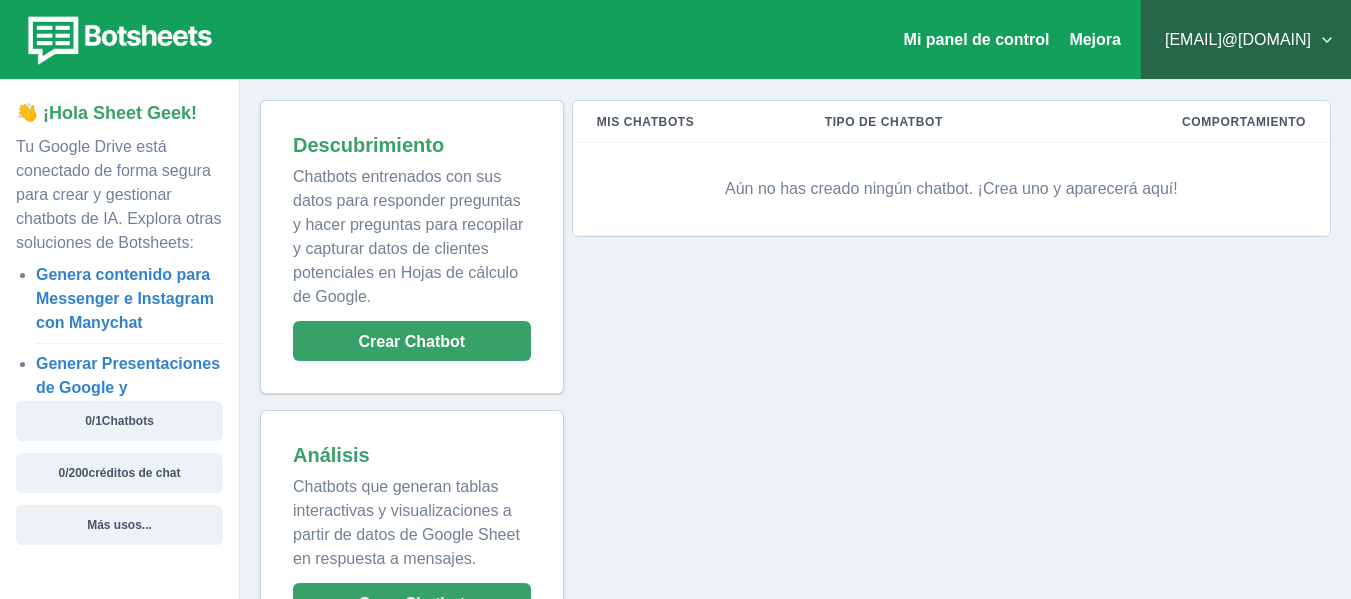 click on "Generar Presentaciones de Google y Documentos de Google" at bounding box center [129, 388] 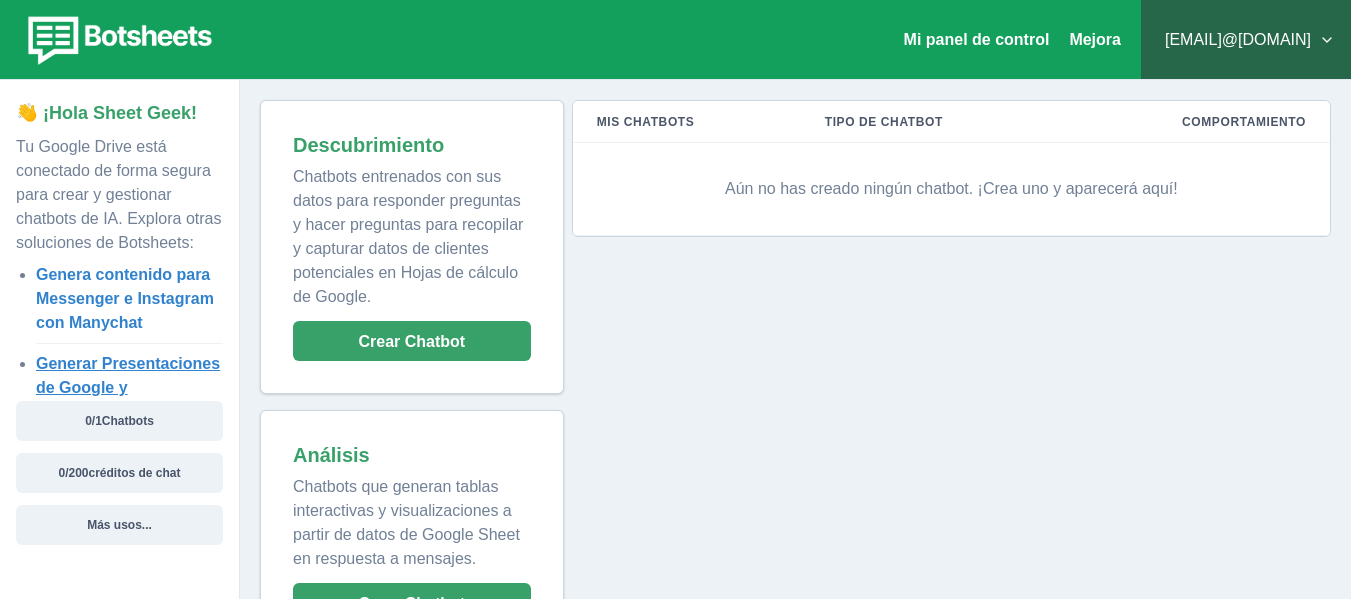click on "Generar Presentaciones de Google y Documentos de Google" at bounding box center [128, 387] 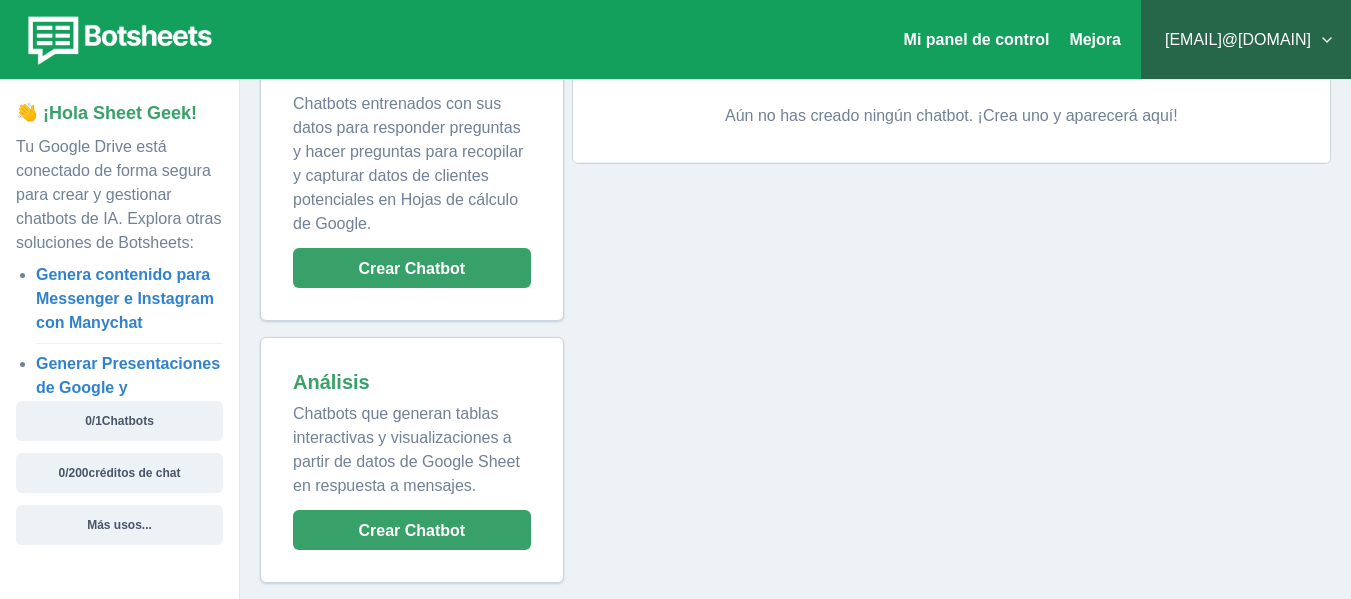 scroll, scrollTop: 77, scrollLeft: 0, axis: vertical 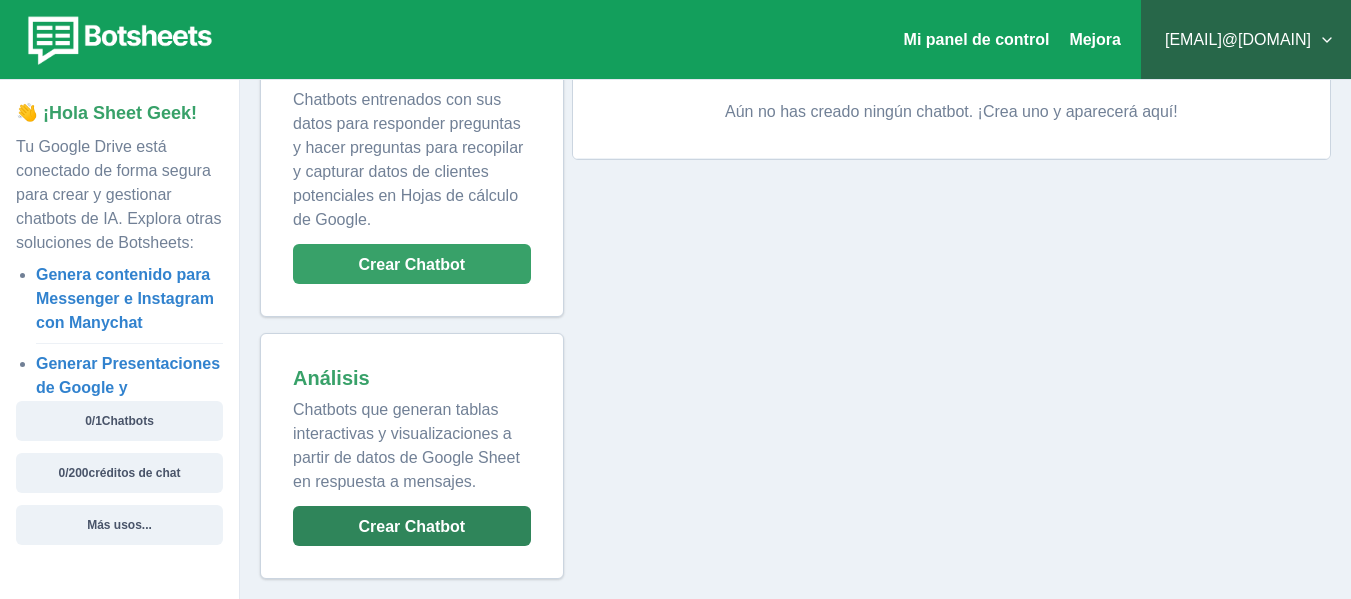 click on "Crear Chatbot" at bounding box center (412, 526) 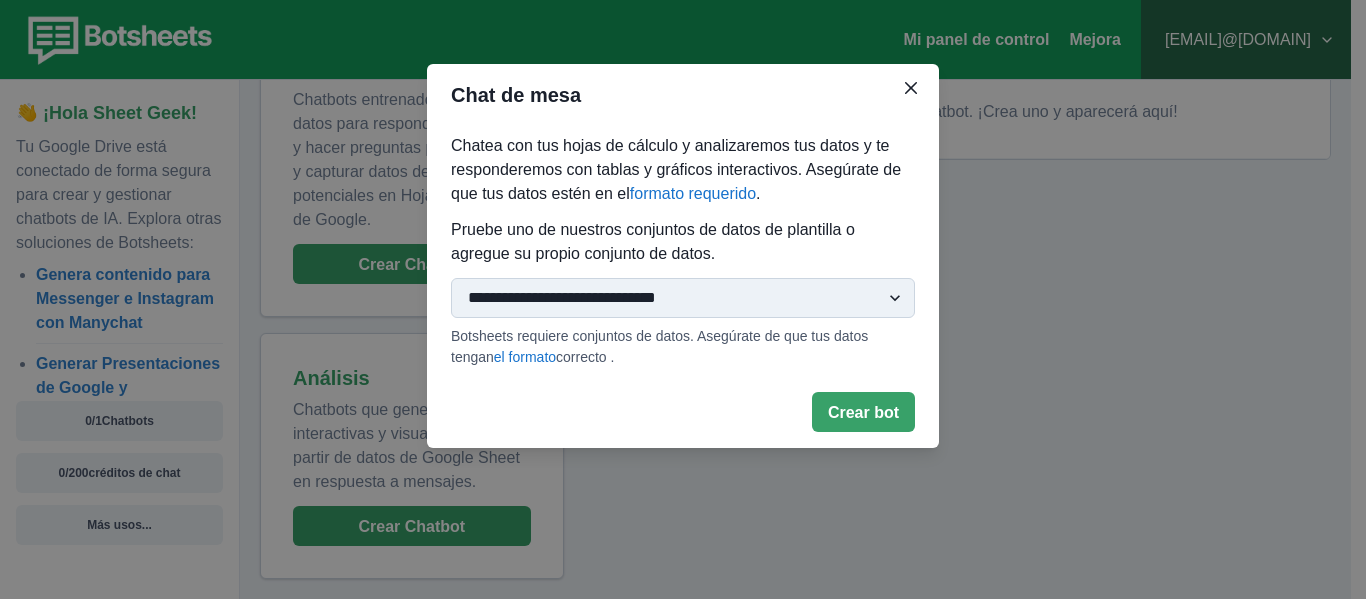 click on "**********" at bounding box center (683, 299) 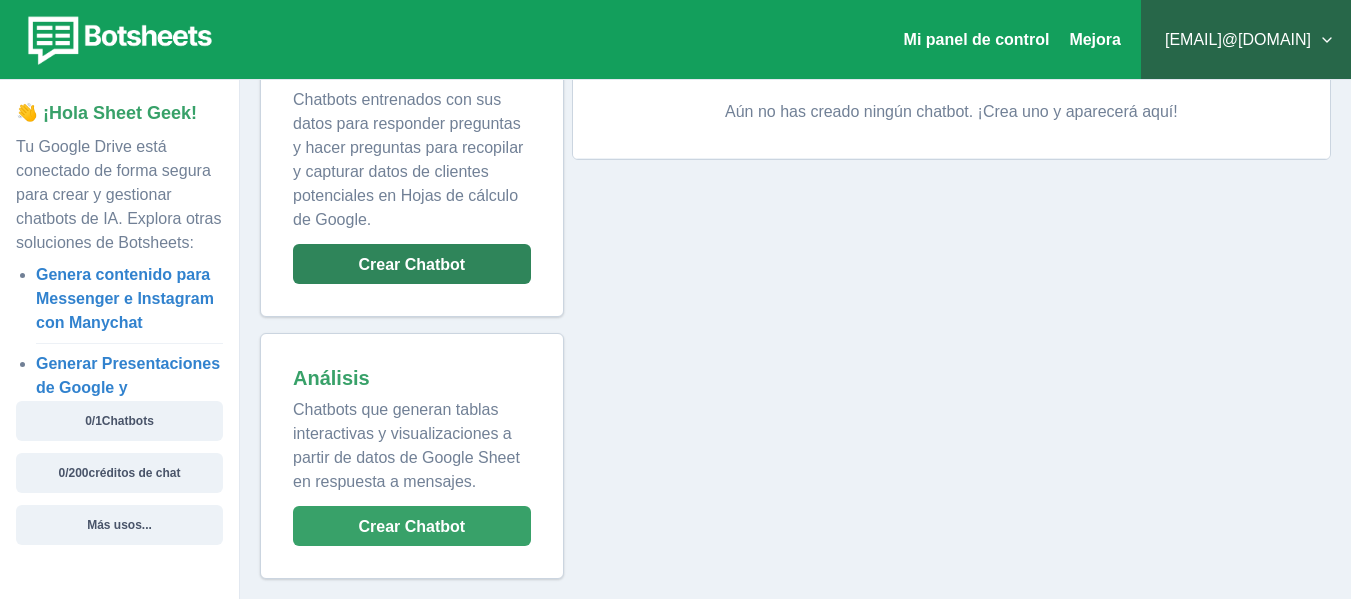 click on "Crear Chatbot" at bounding box center (412, 264) 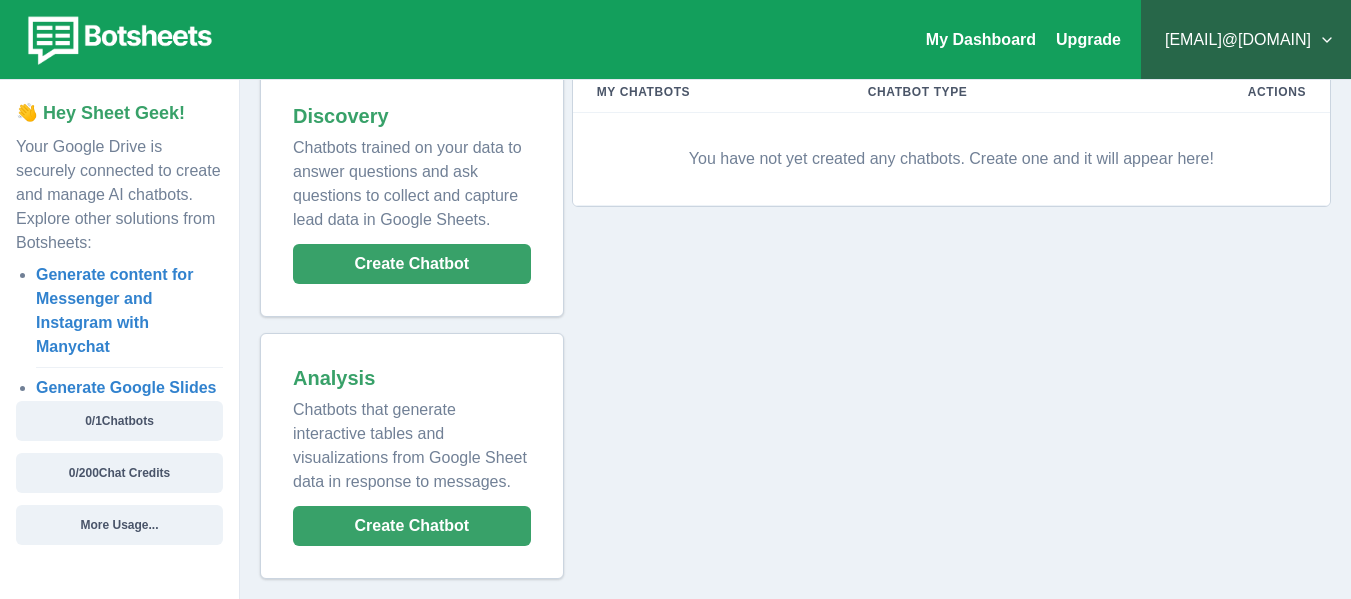 scroll, scrollTop: 77, scrollLeft: 0, axis: vertical 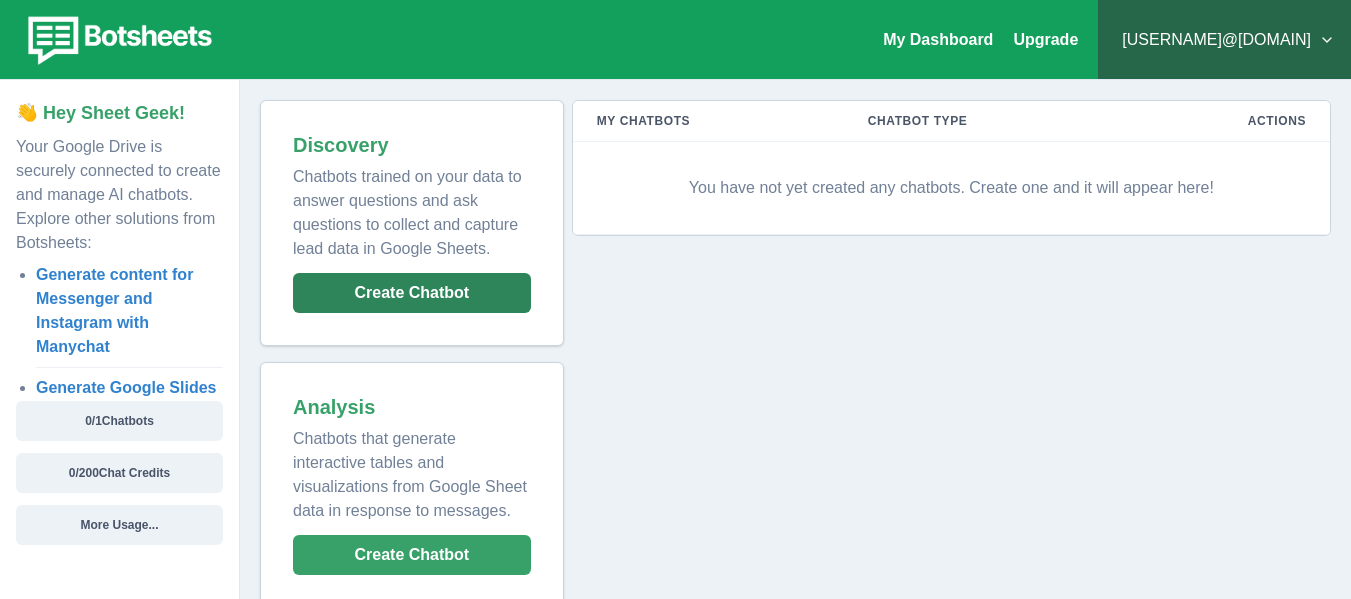 click on "Create Chatbot" at bounding box center (412, 293) 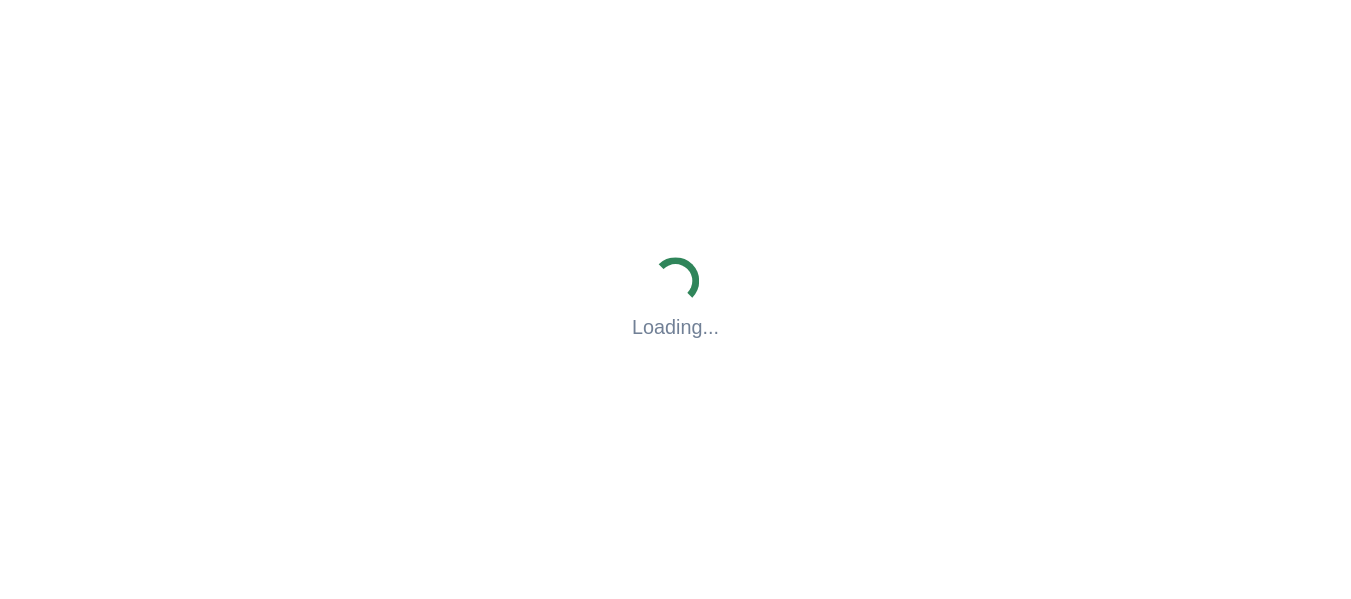 scroll, scrollTop: 0, scrollLeft: 0, axis: both 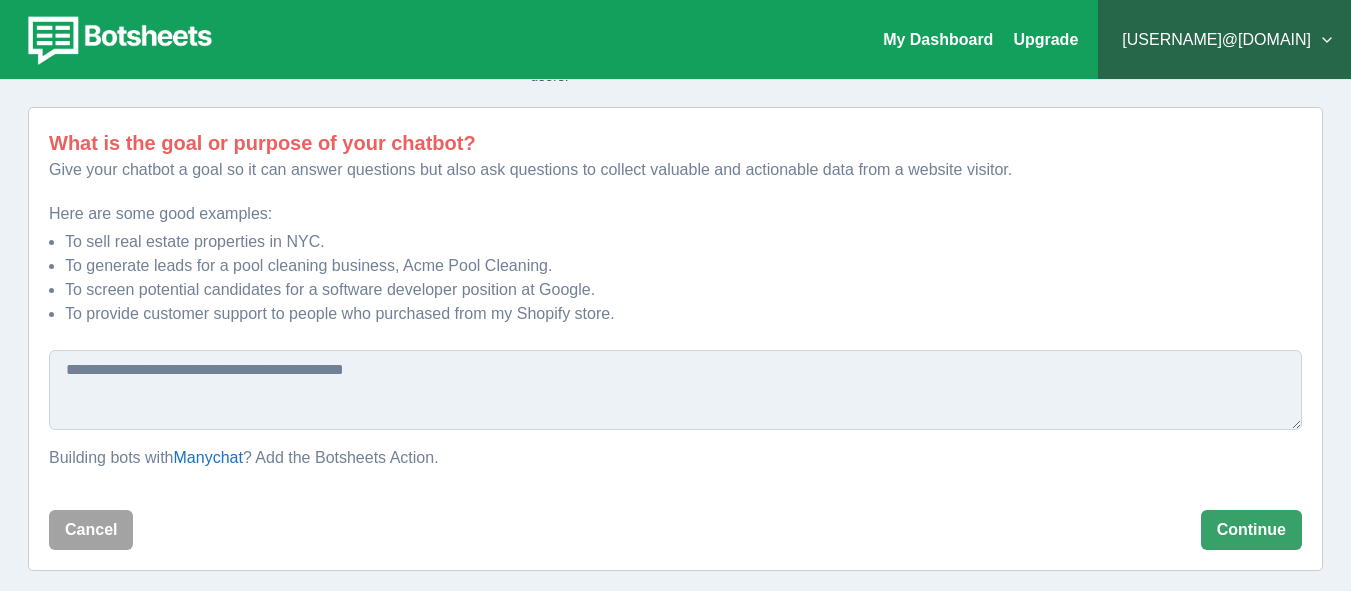 click at bounding box center [675, 390] 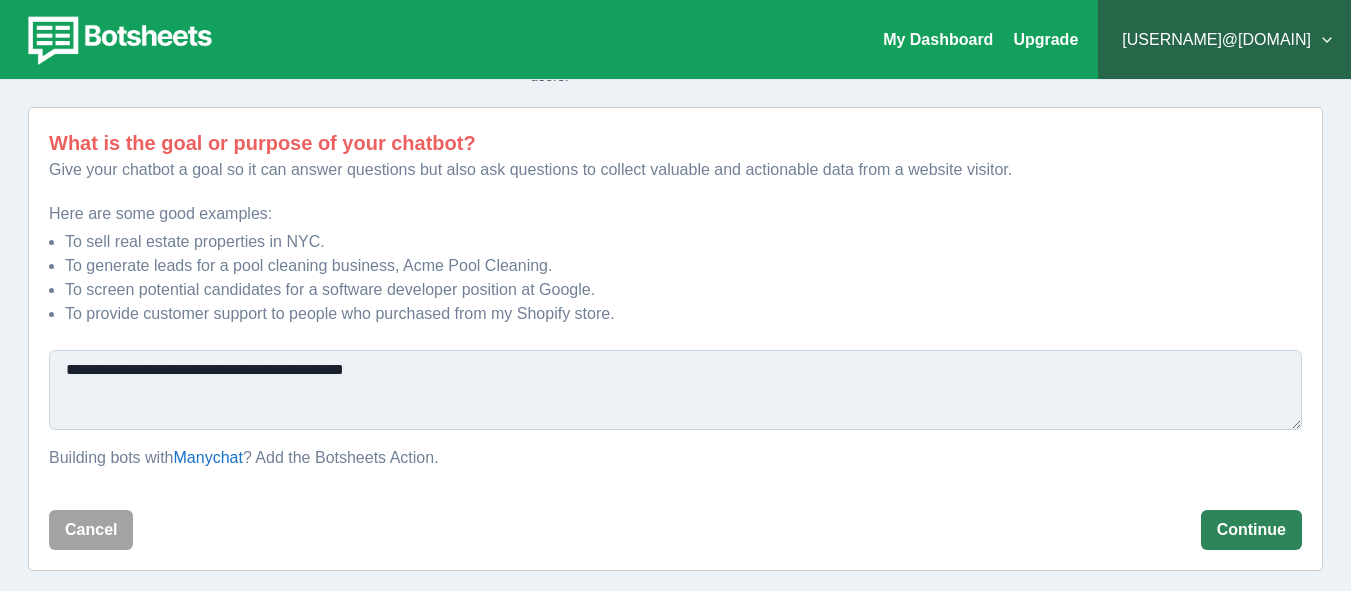 type on "**********" 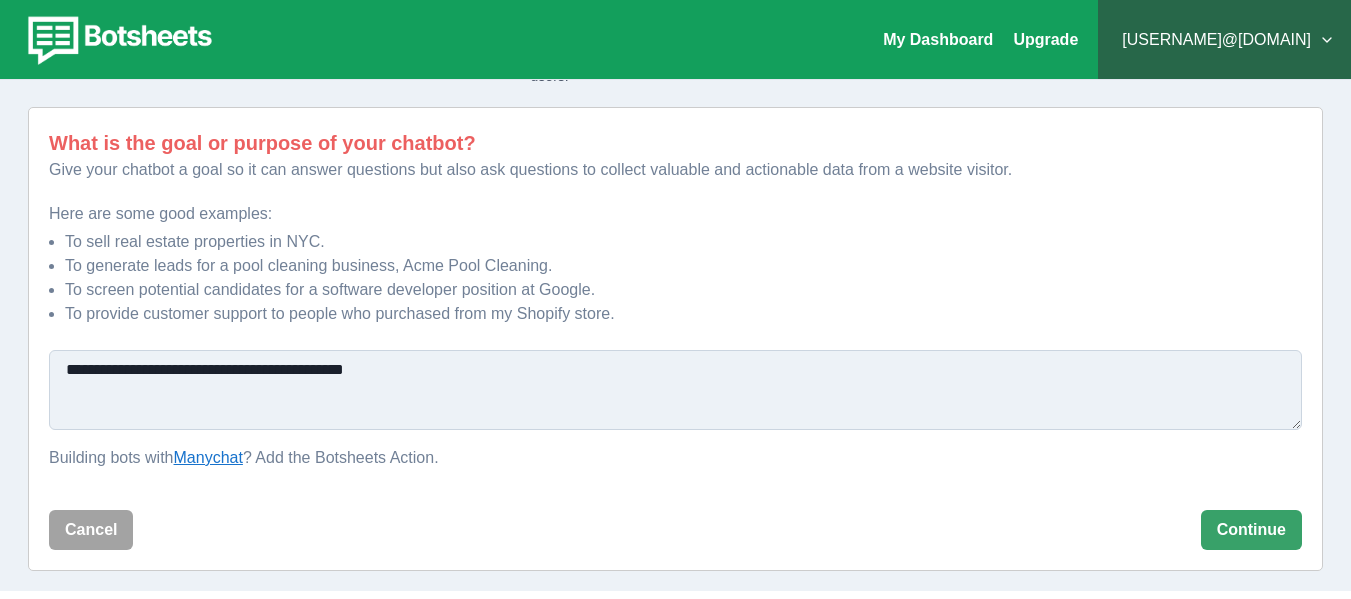 click on "Manychat" at bounding box center [208, 457] 